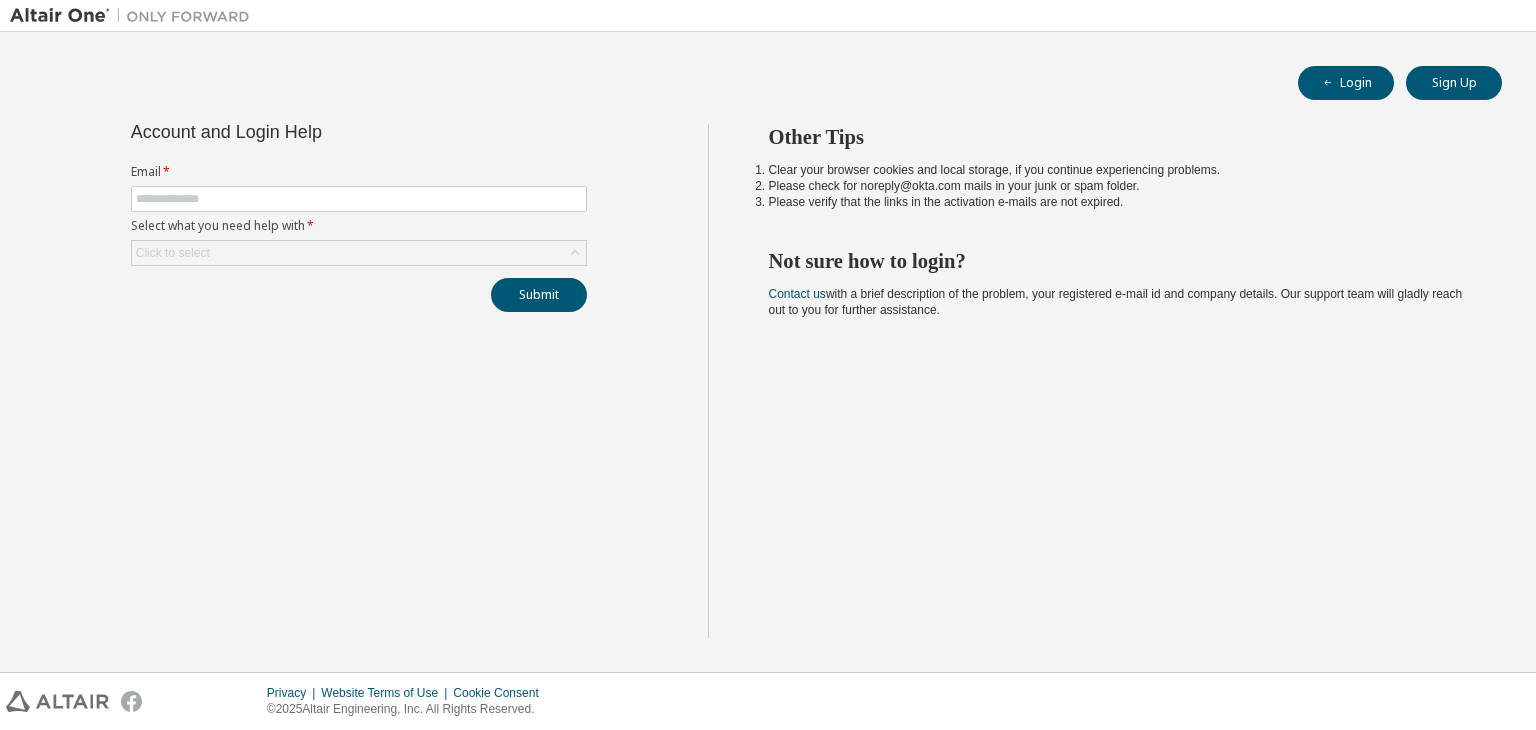 scroll, scrollTop: 0, scrollLeft: 0, axis: both 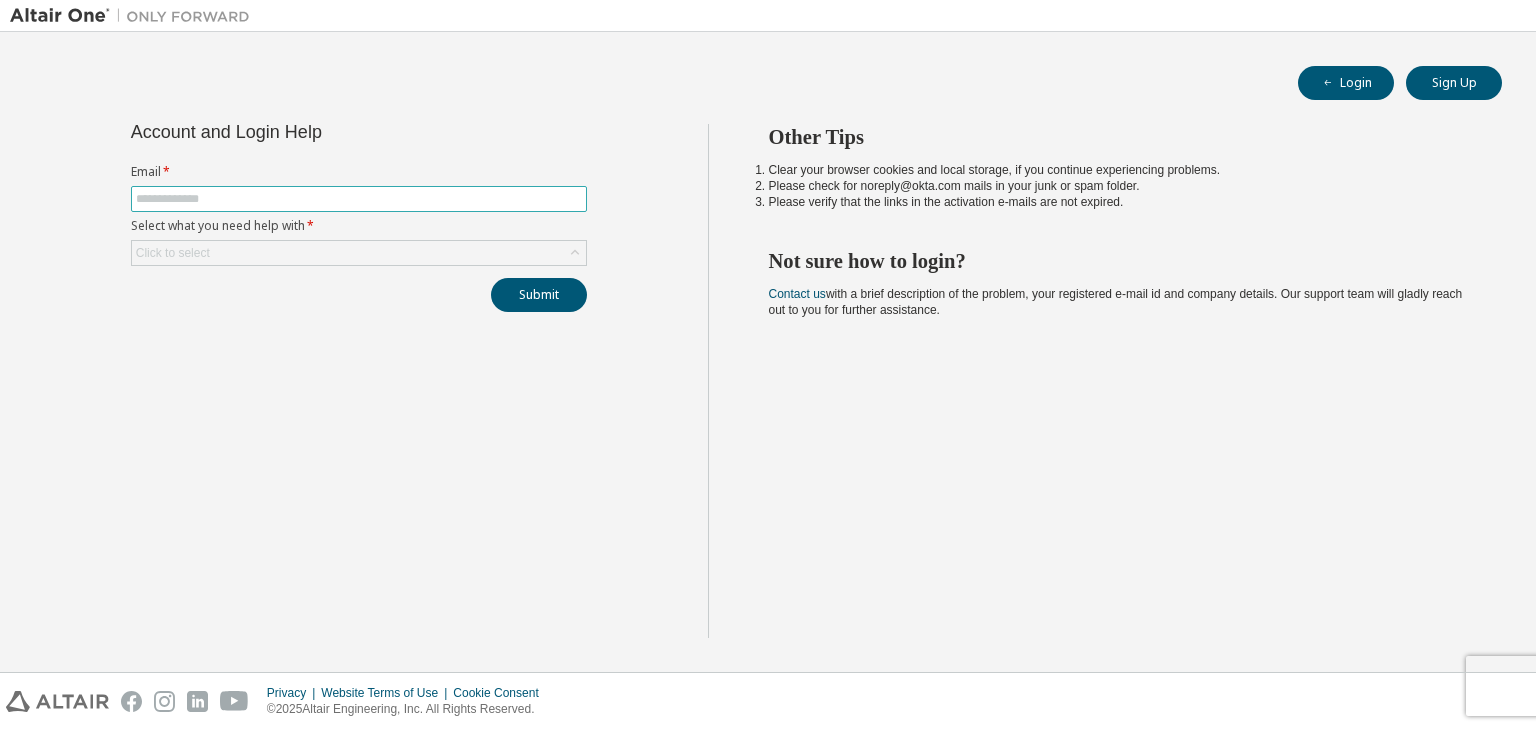 click at bounding box center (359, 199) 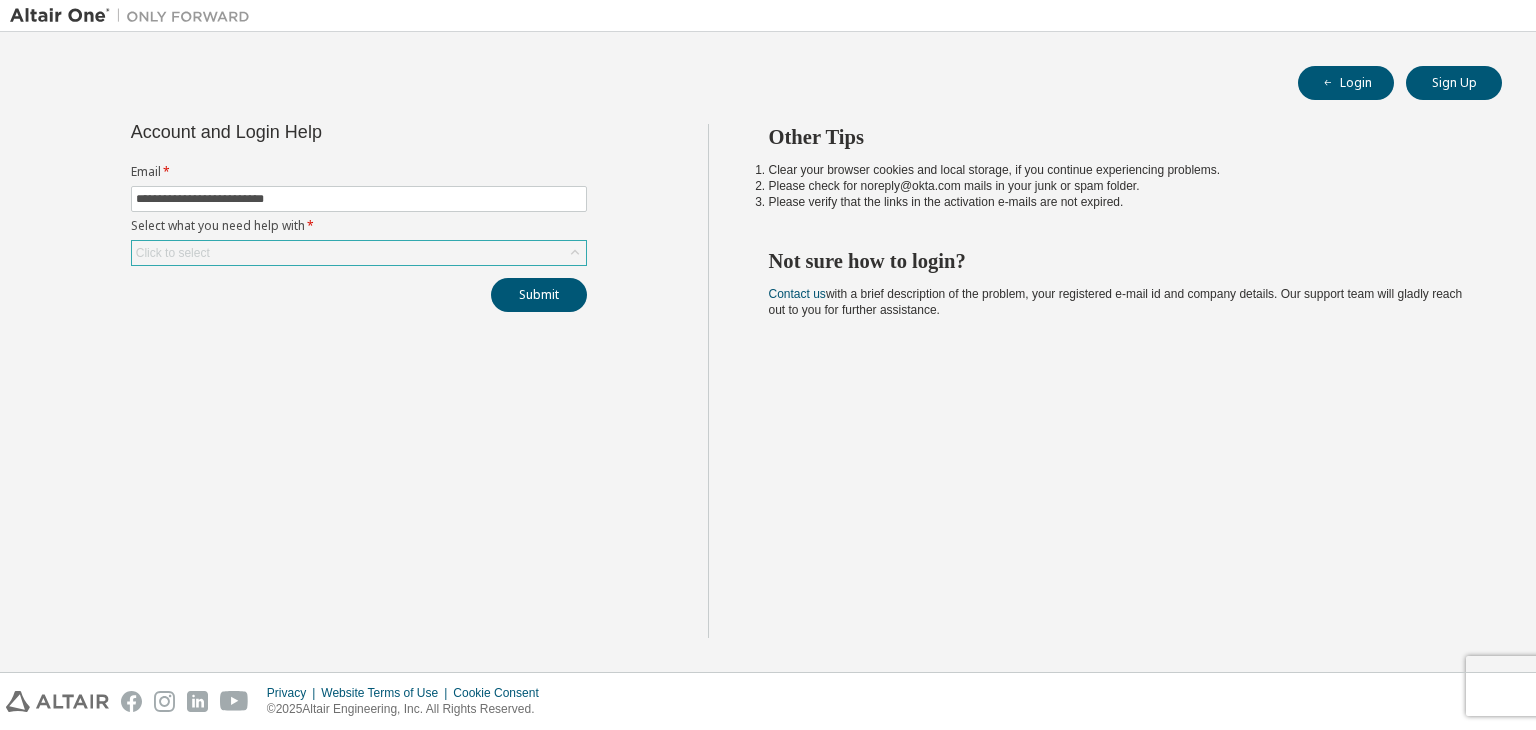 click on "Click to select" at bounding box center (359, 253) 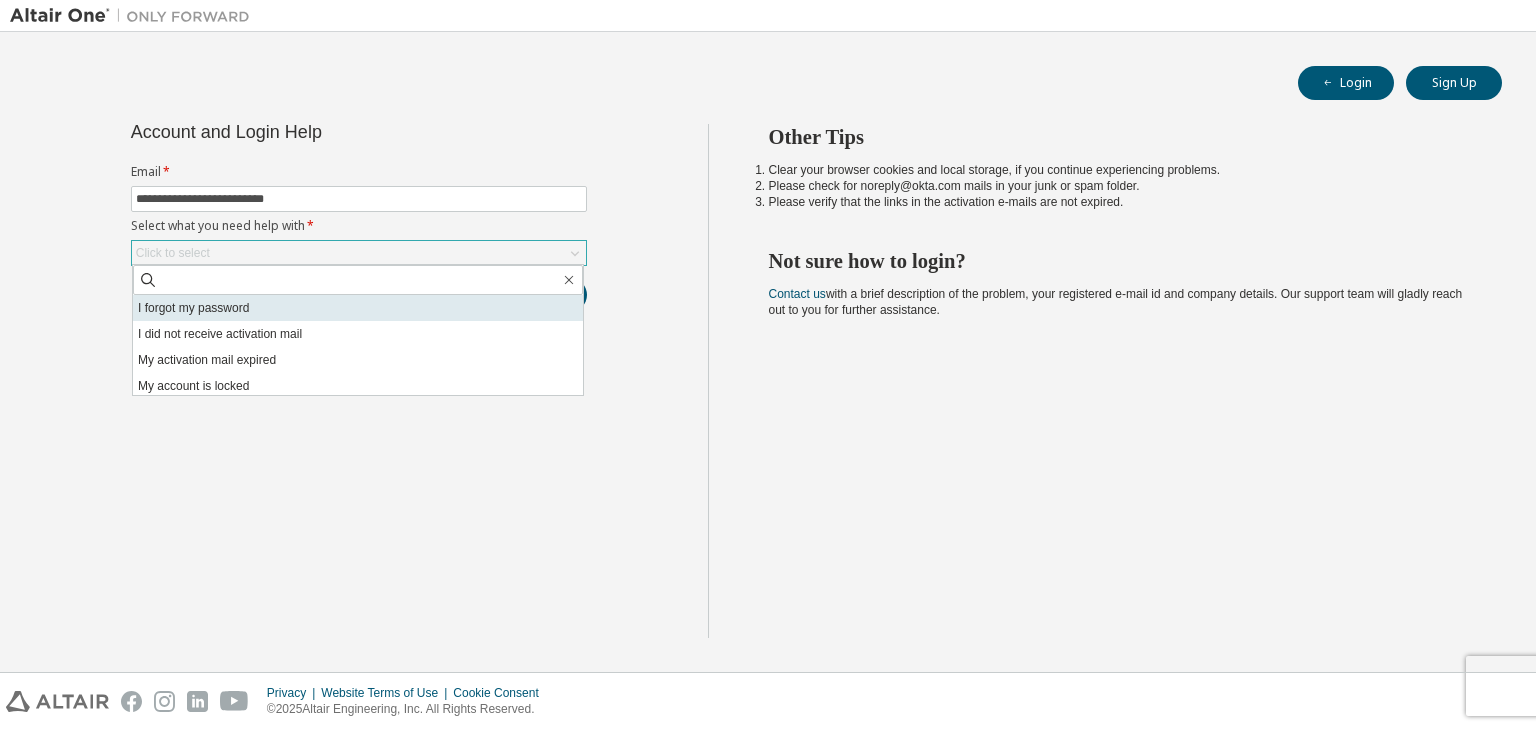 click on "I forgot my password" at bounding box center [358, 308] 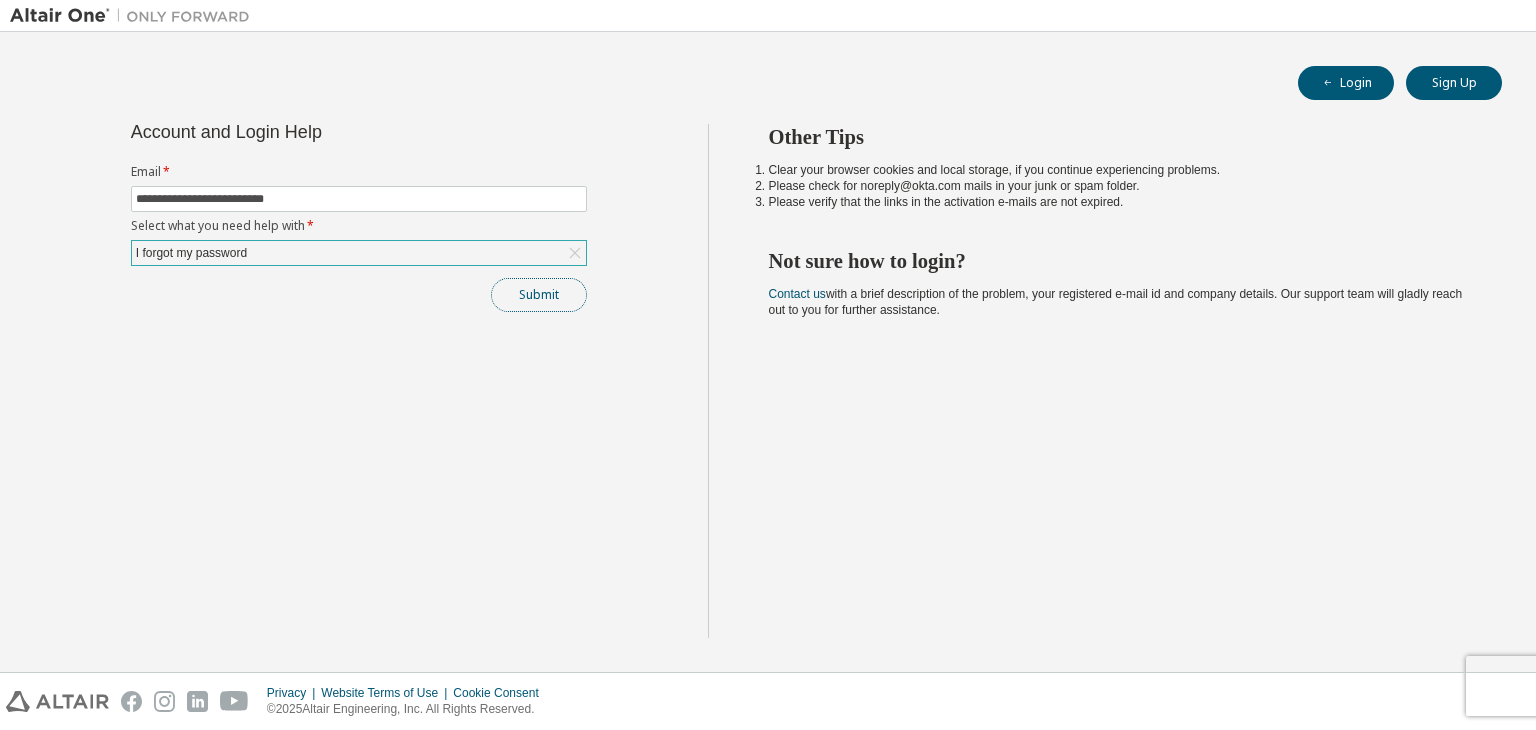 click on "Submit" at bounding box center (539, 295) 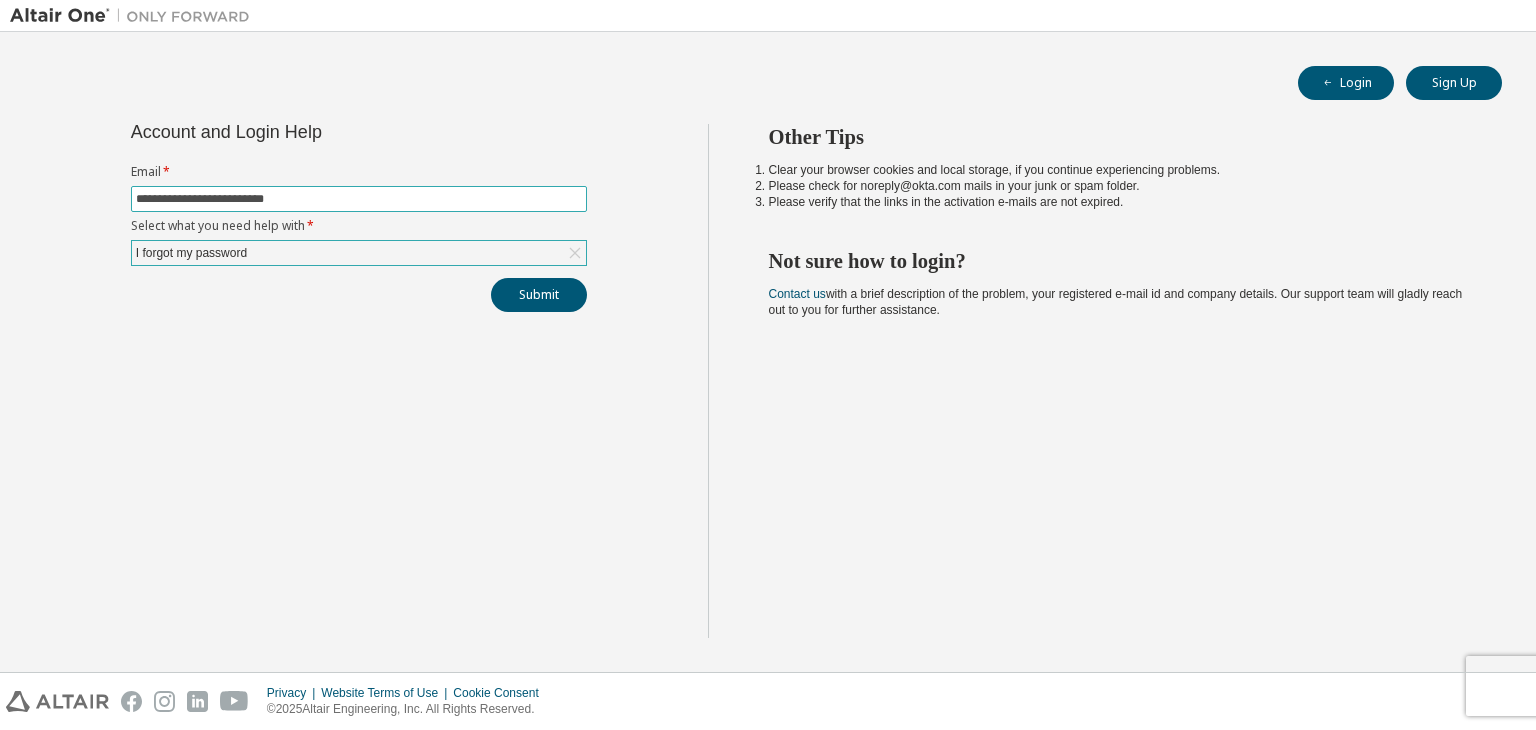 click on "**********" at bounding box center (359, 199) 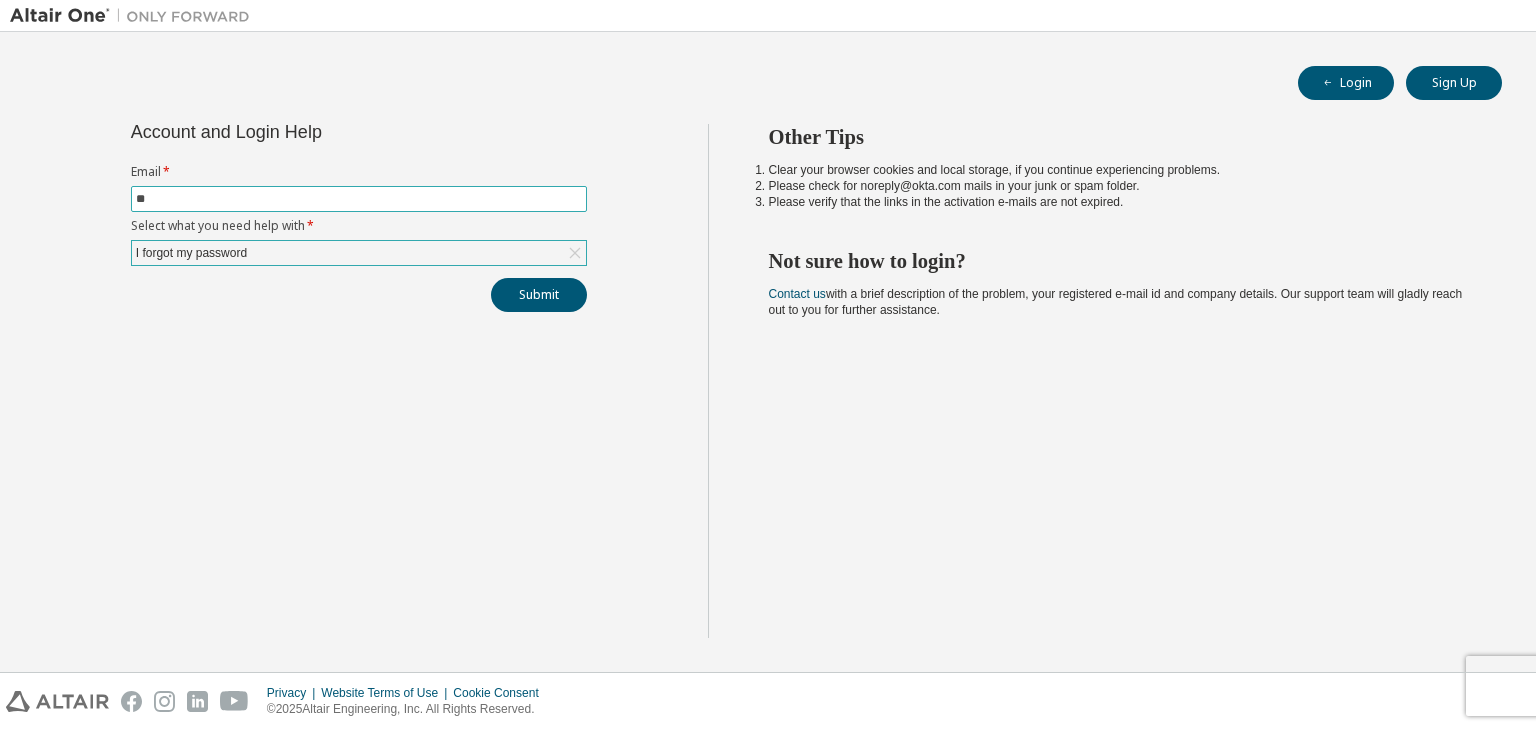 type on "*" 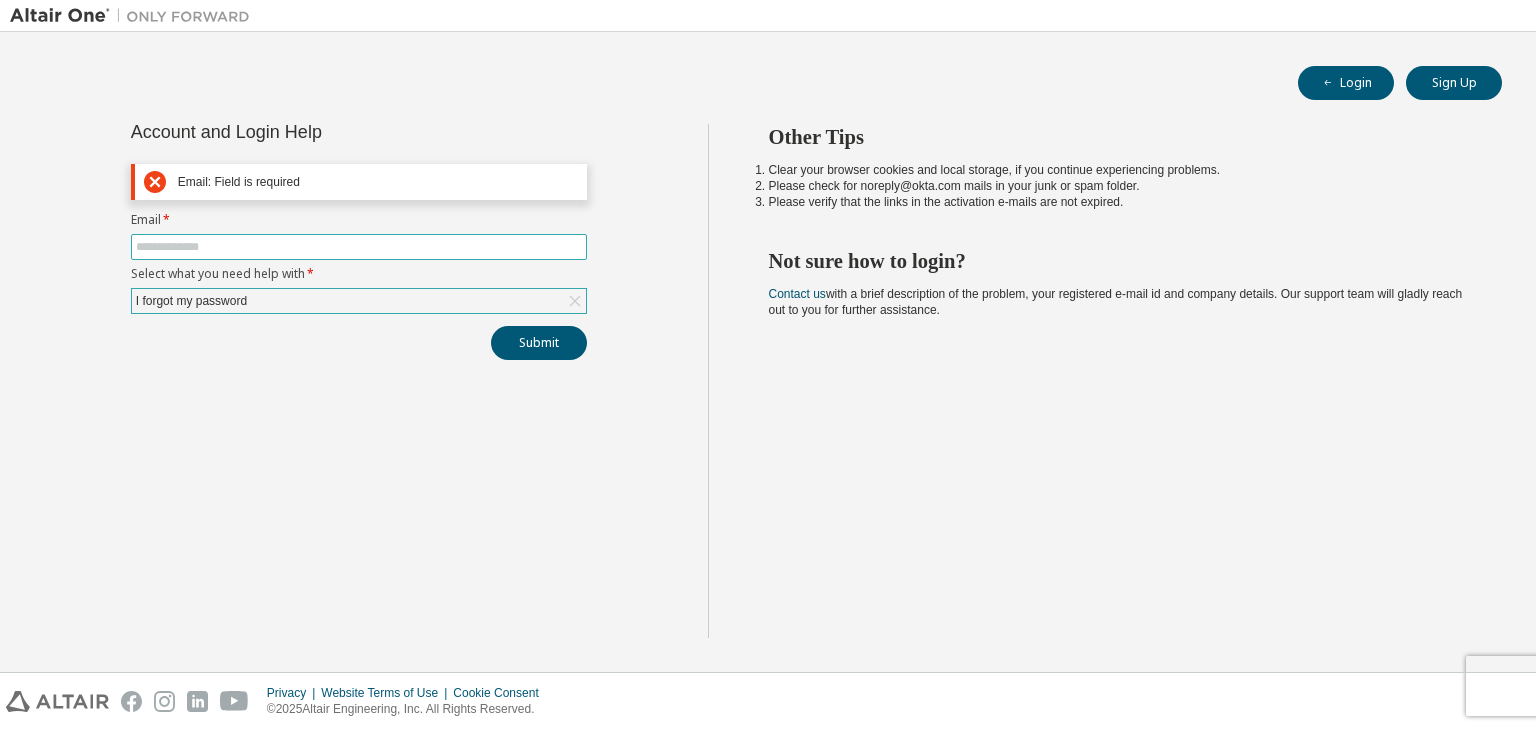 click at bounding box center [359, 247] 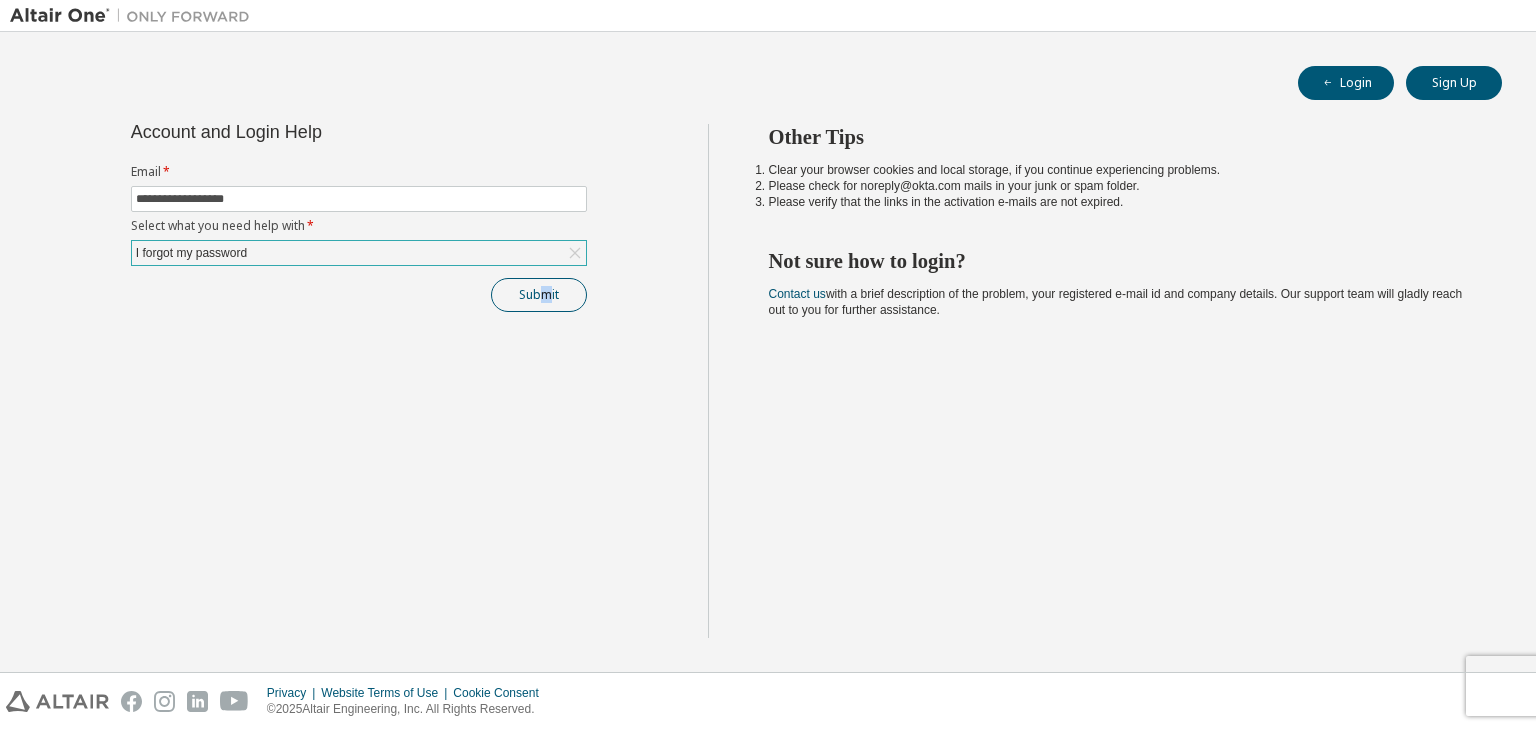 drag, startPoint x: 547, startPoint y: 311, endPoint x: 540, endPoint y: 302, distance: 11.401754 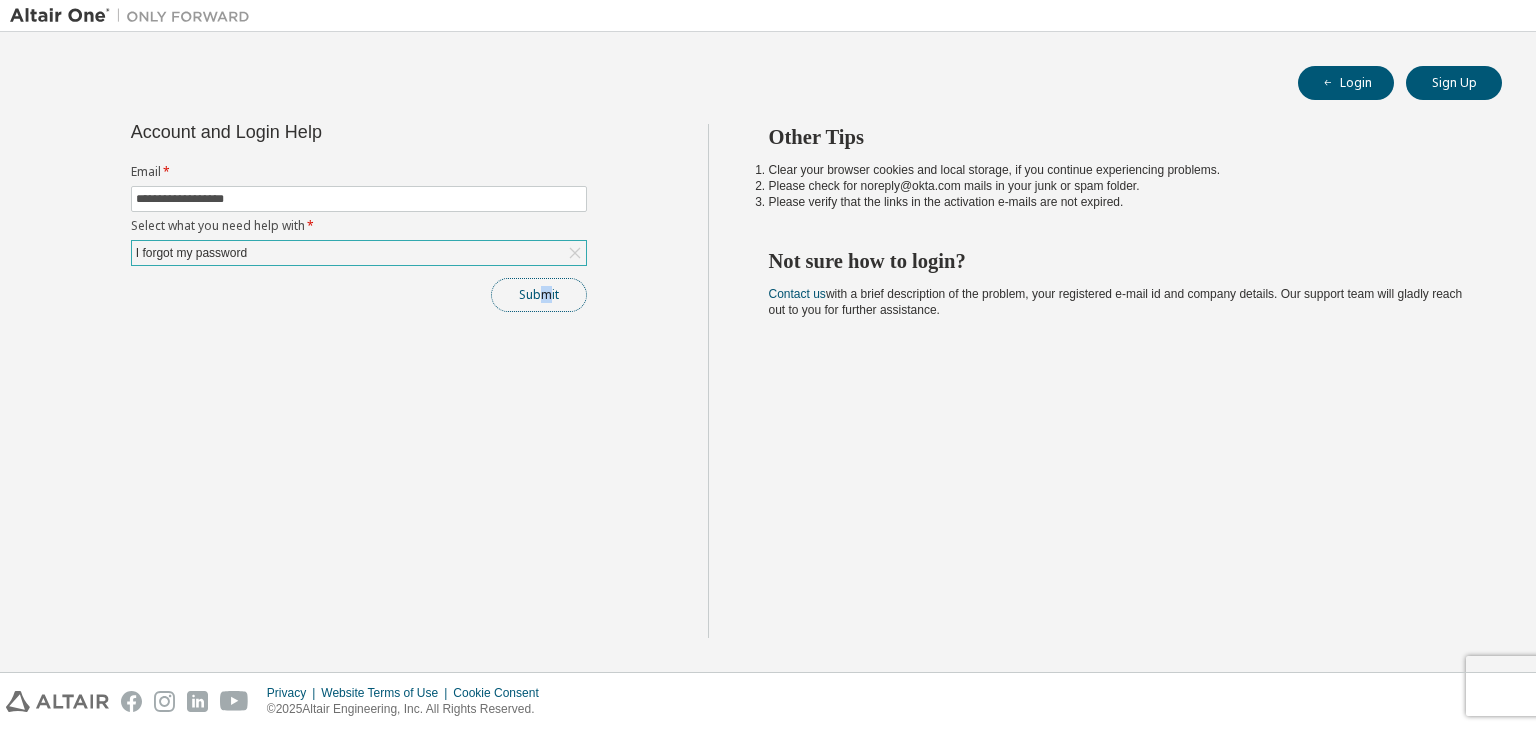 click on "Submit" at bounding box center (539, 295) 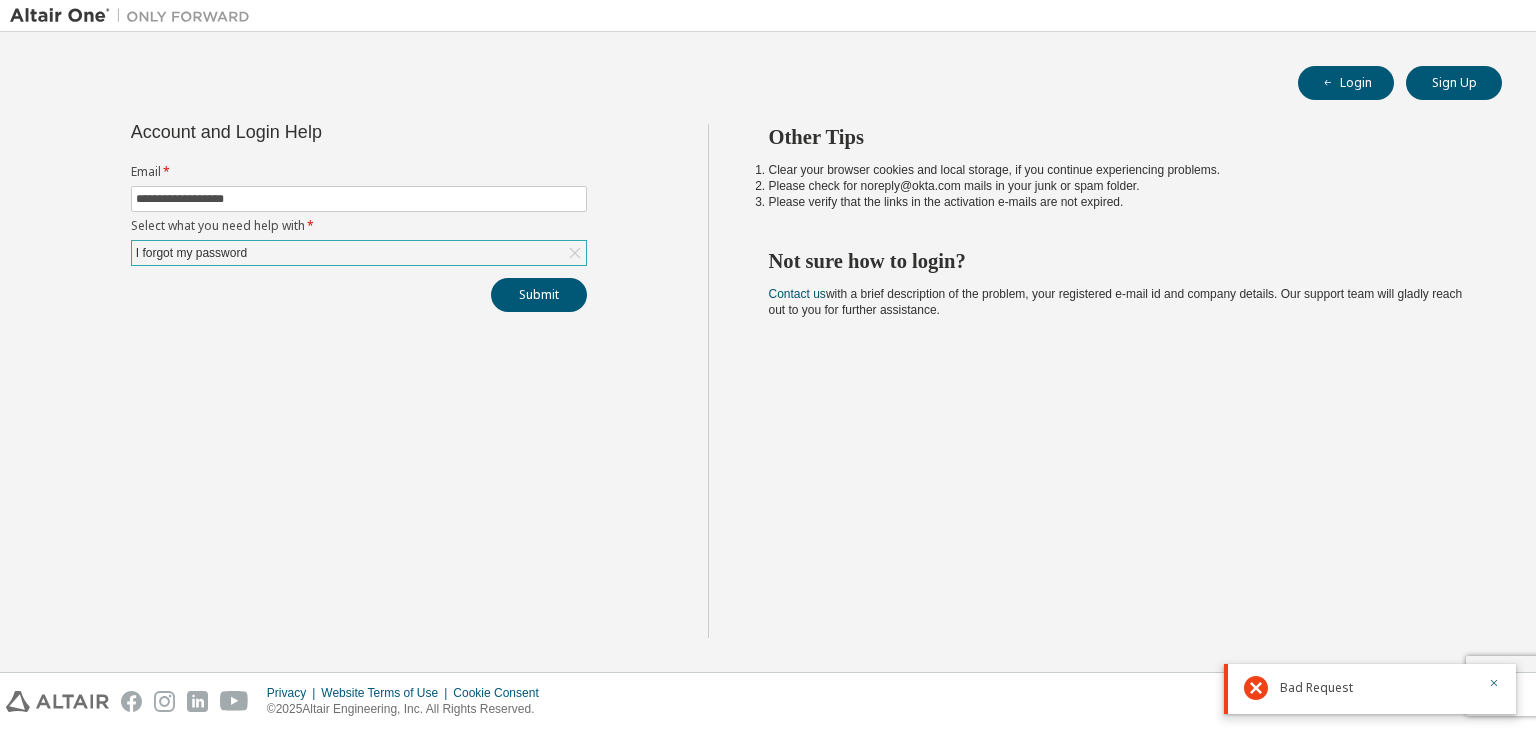 click on "**********" at bounding box center (359, 381) 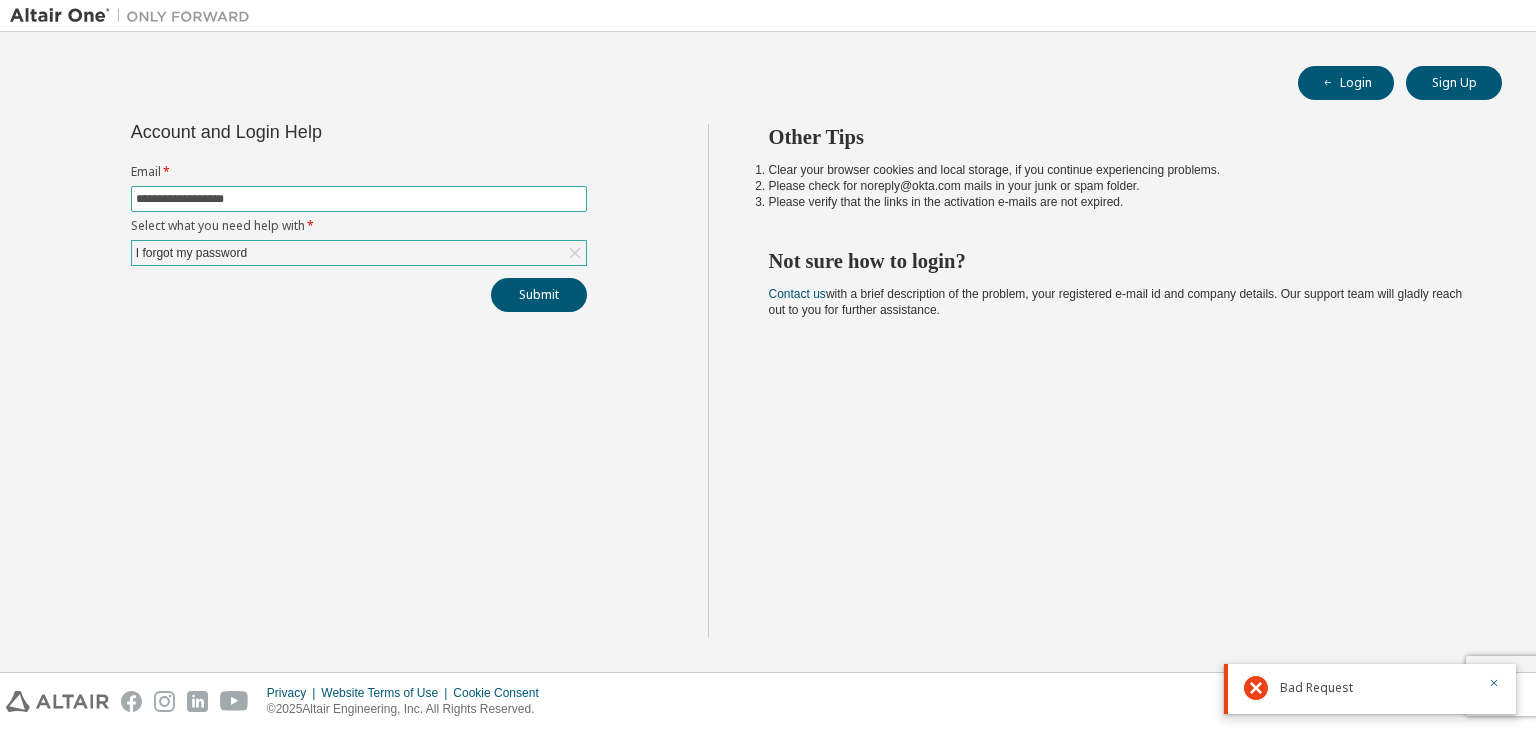 click on "**********" at bounding box center (359, 199) 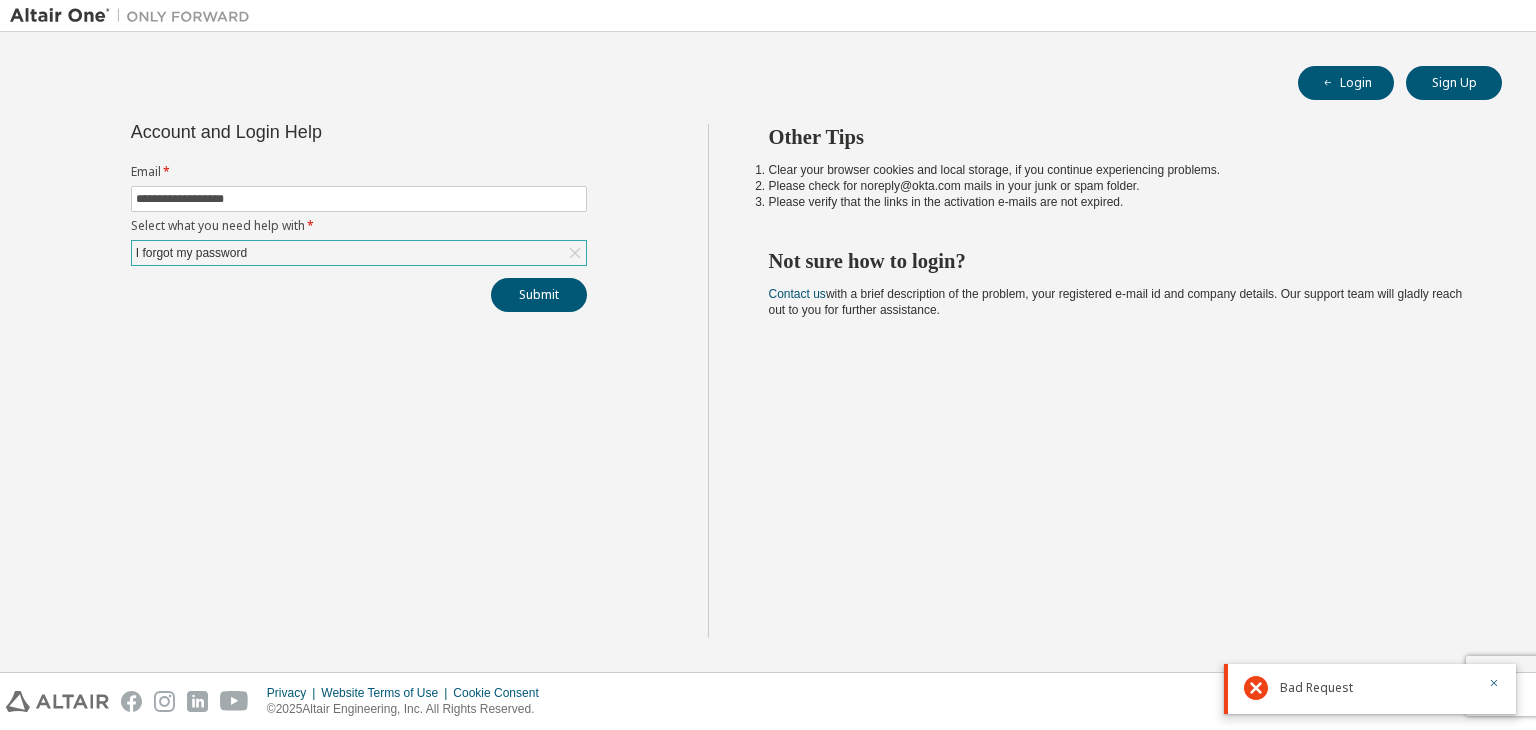 click on "**********" at bounding box center [359, 381] 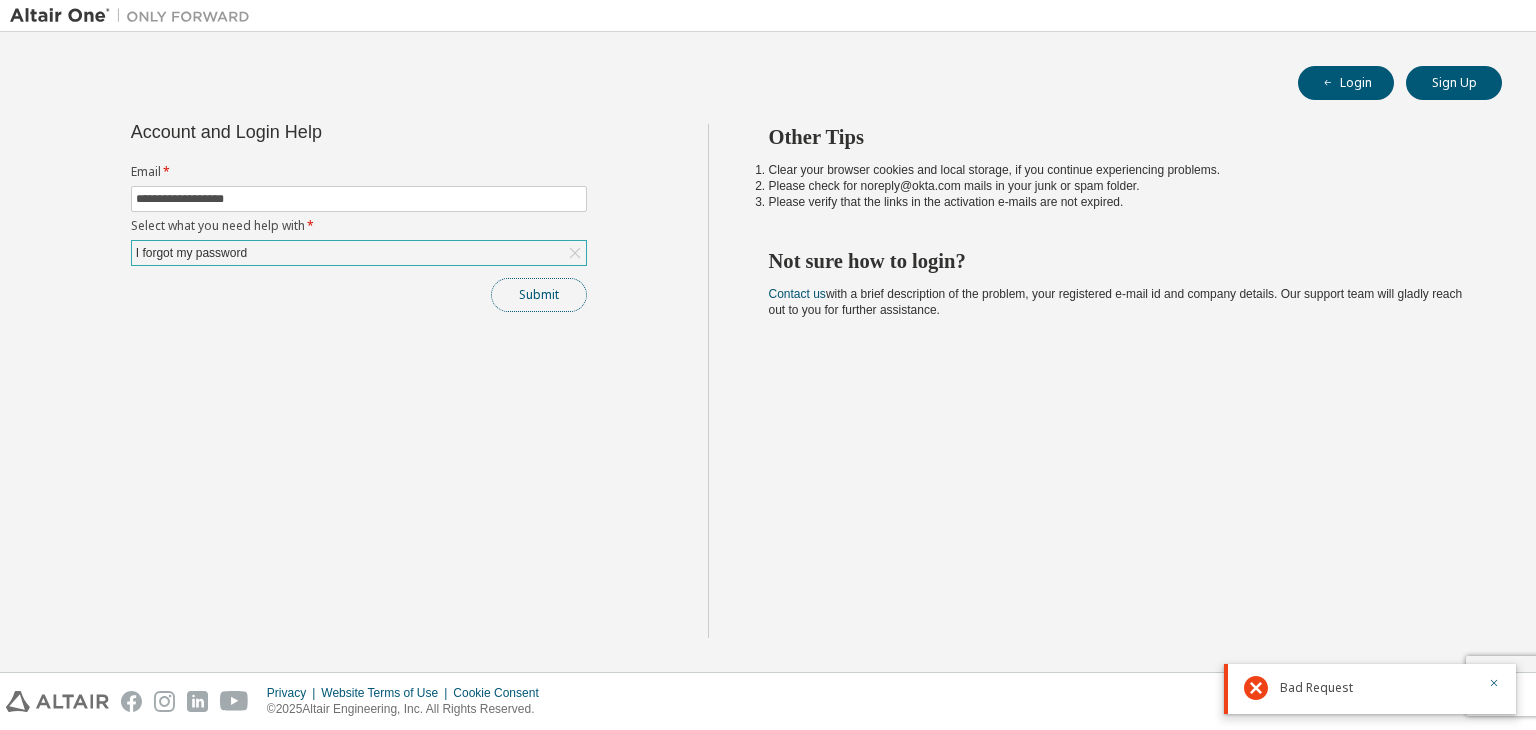 click on "Submit" at bounding box center (539, 295) 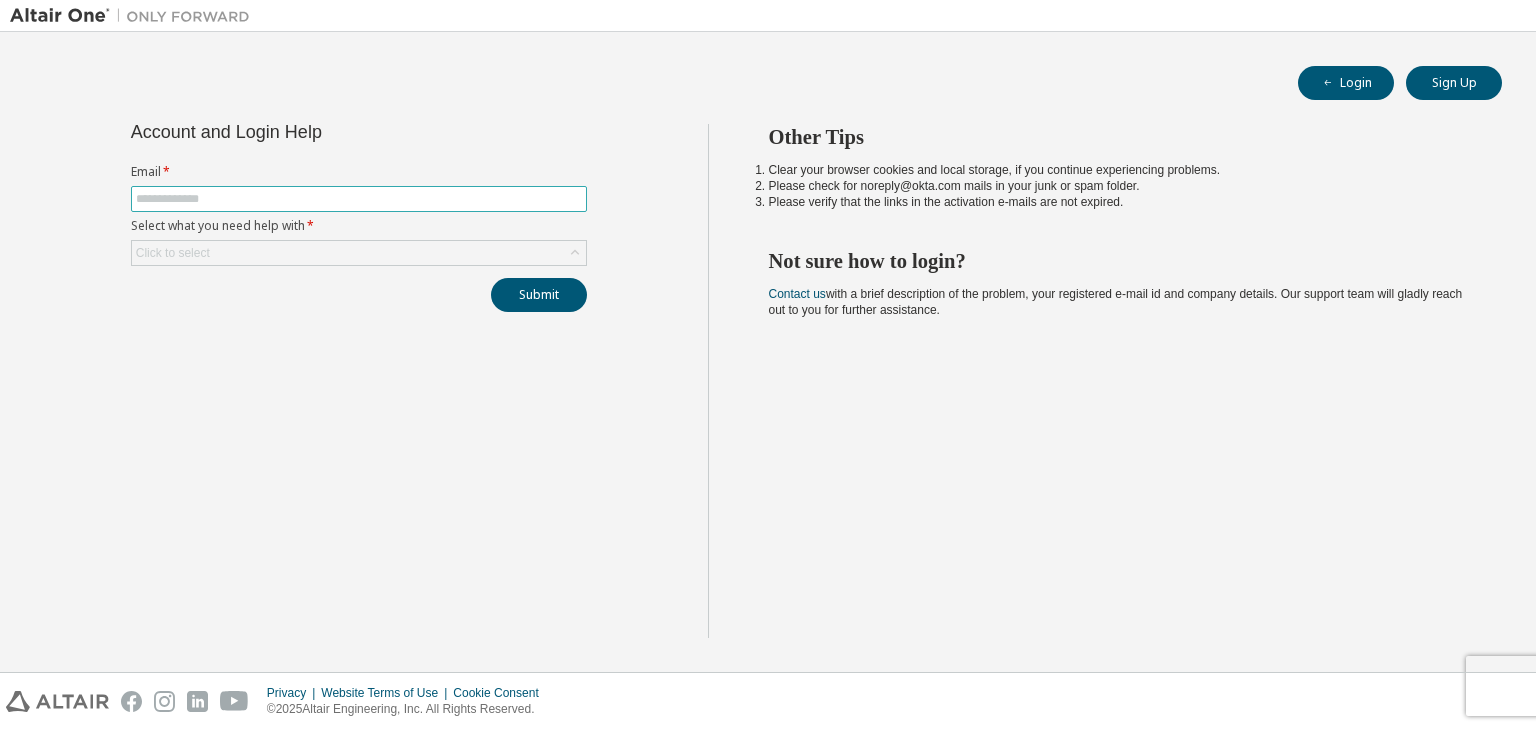 scroll, scrollTop: 0, scrollLeft: 0, axis: both 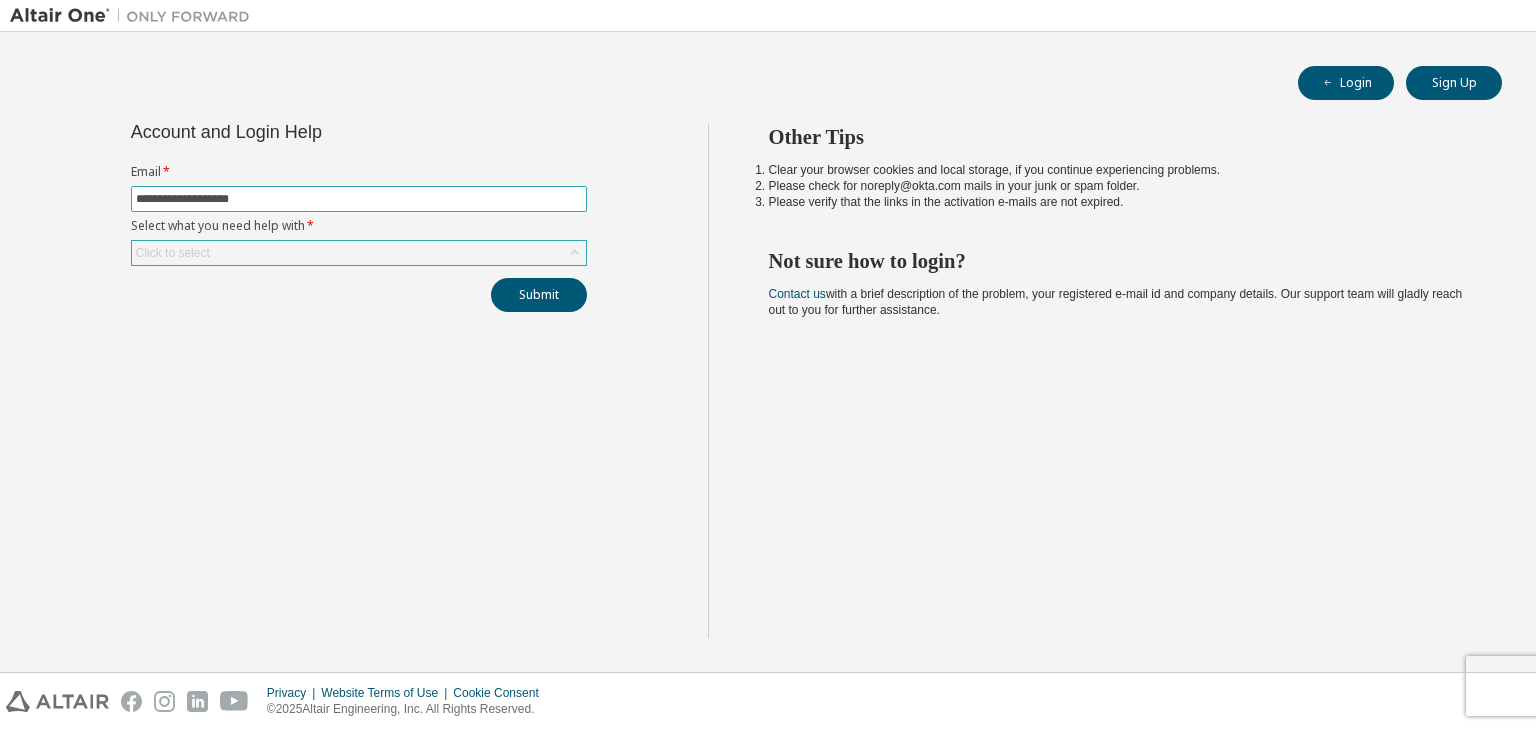 type on "**********" 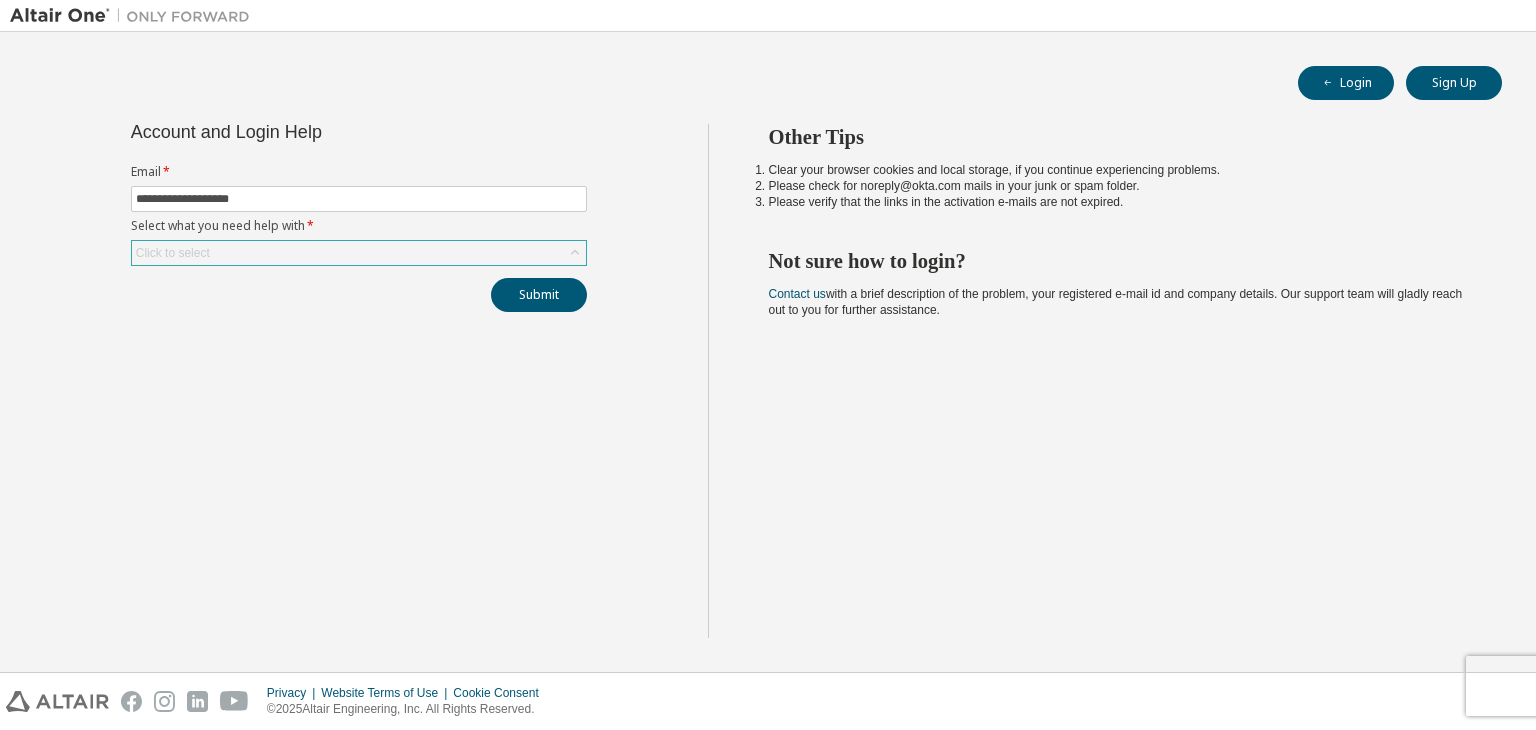 click on "Click to select" at bounding box center (359, 253) 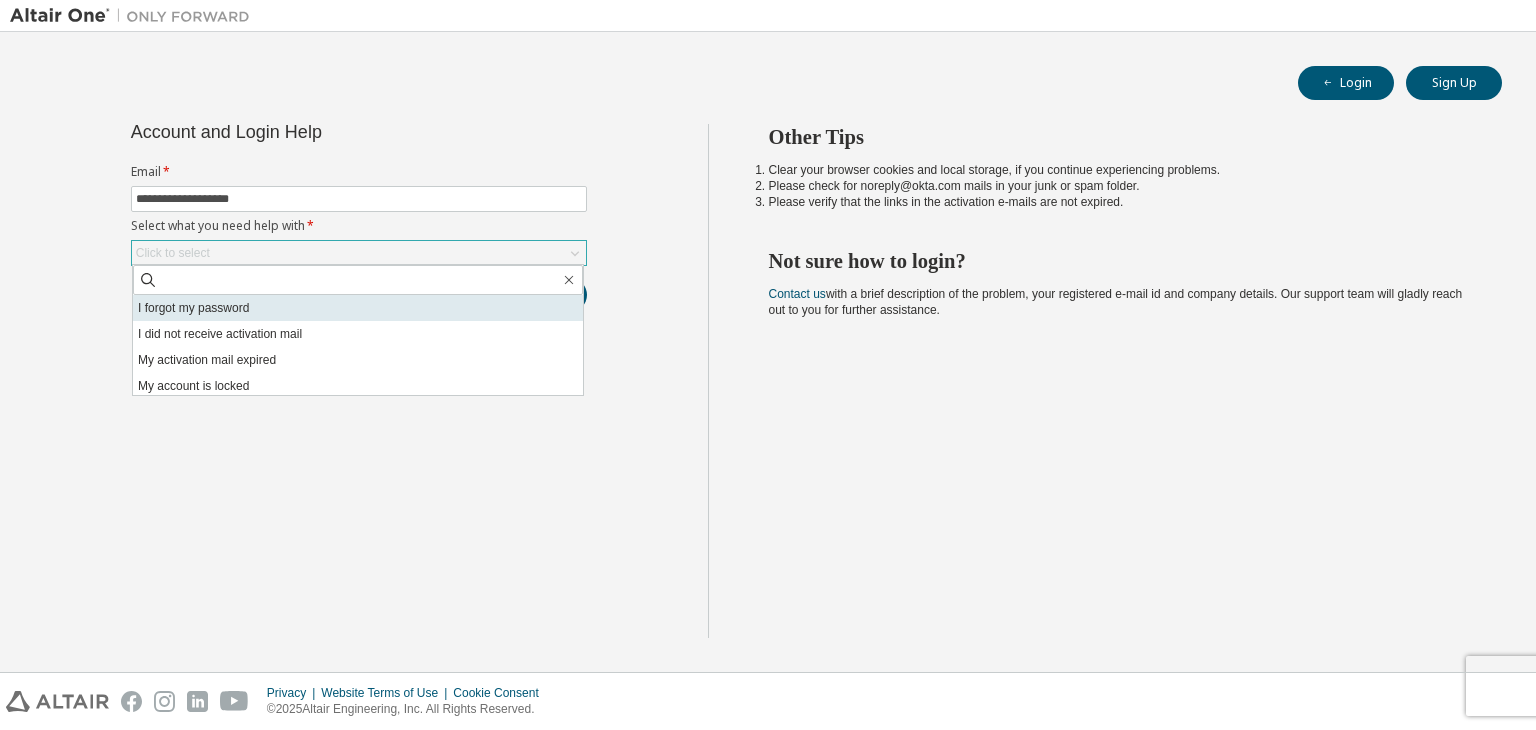 click on "I forgot my password" at bounding box center [358, 308] 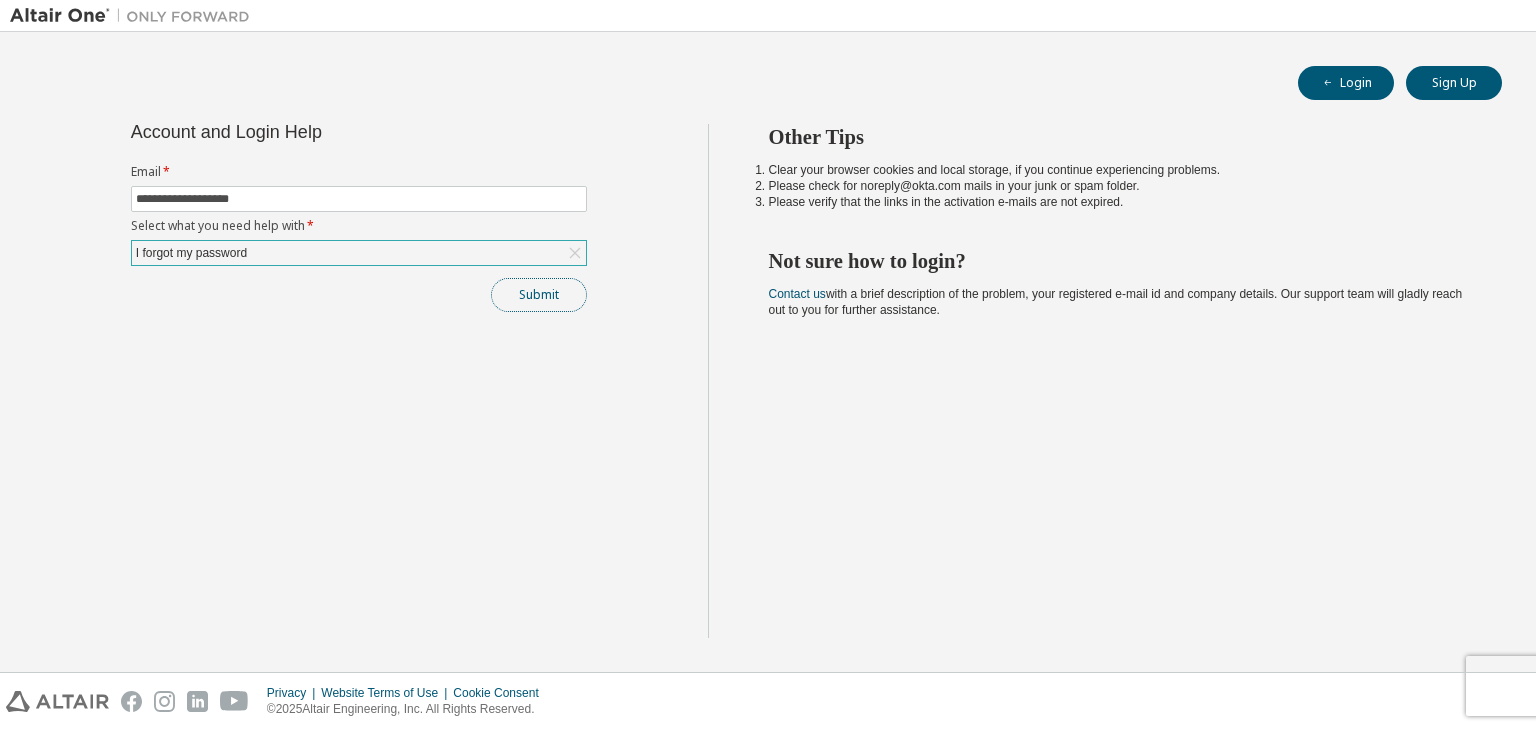 click on "Submit" at bounding box center [539, 295] 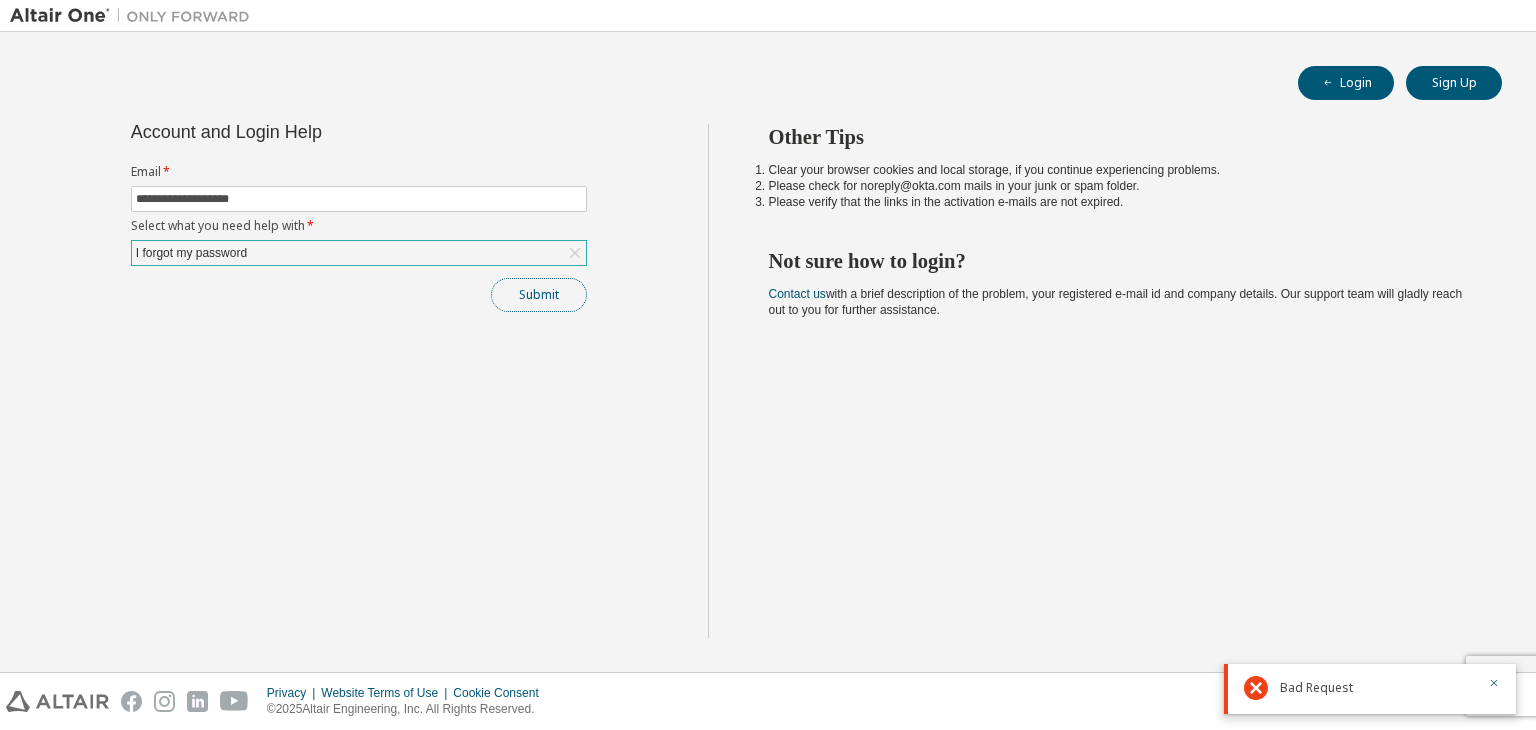 click on "Submit" at bounding box center (539, 295) 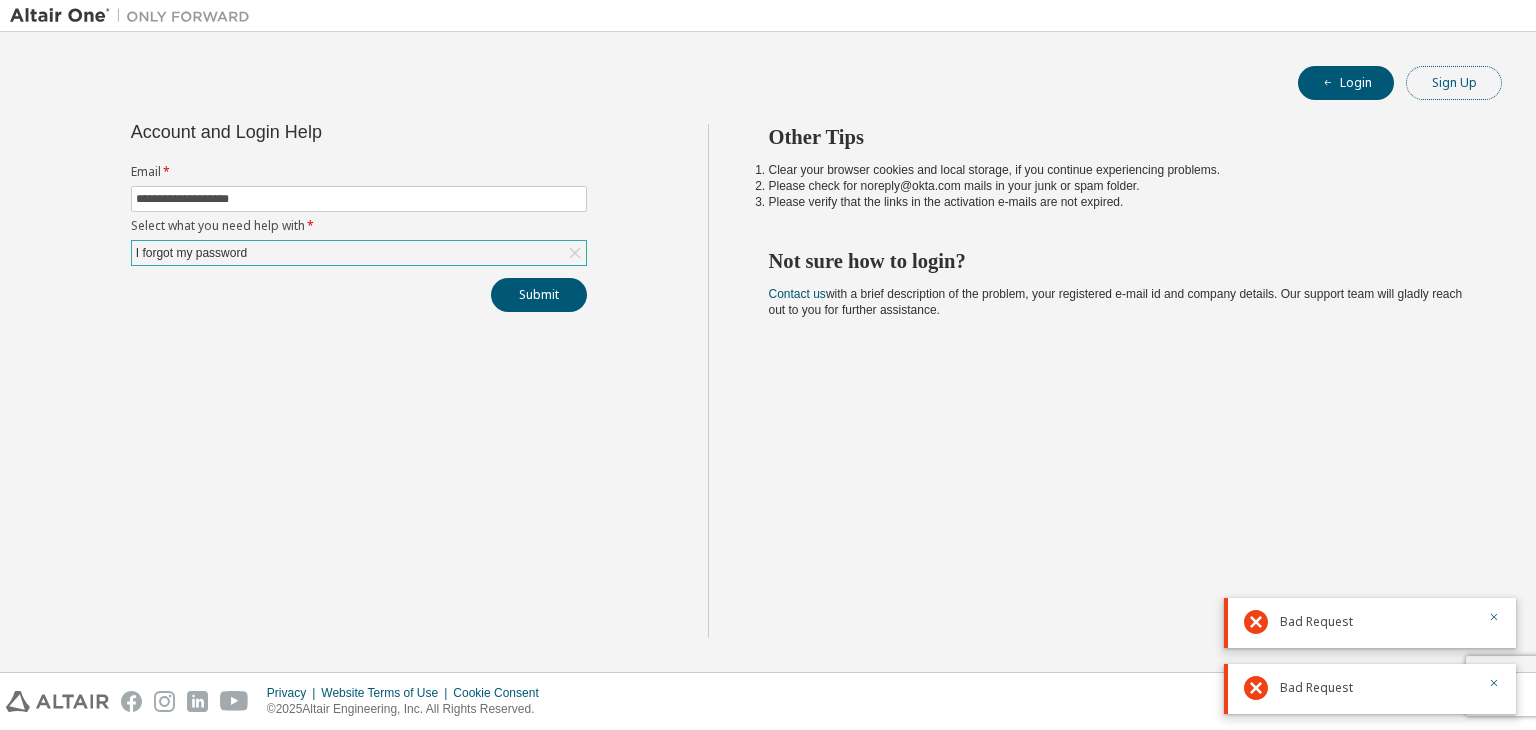 click on "Sign Up" at bounding box center [1454, 83] 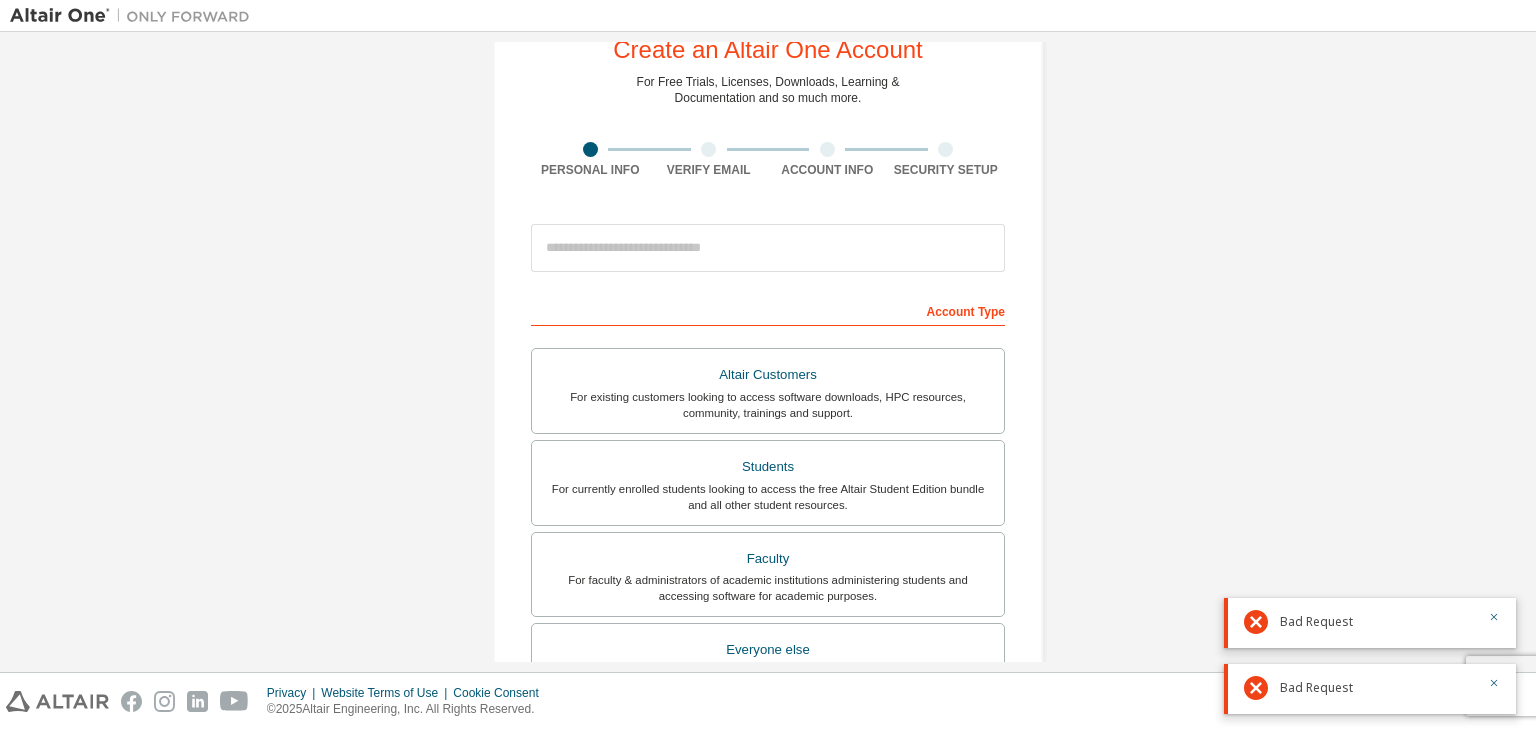 scroll, scrollTop: 64, scrollLeft: 0, axis: vertical 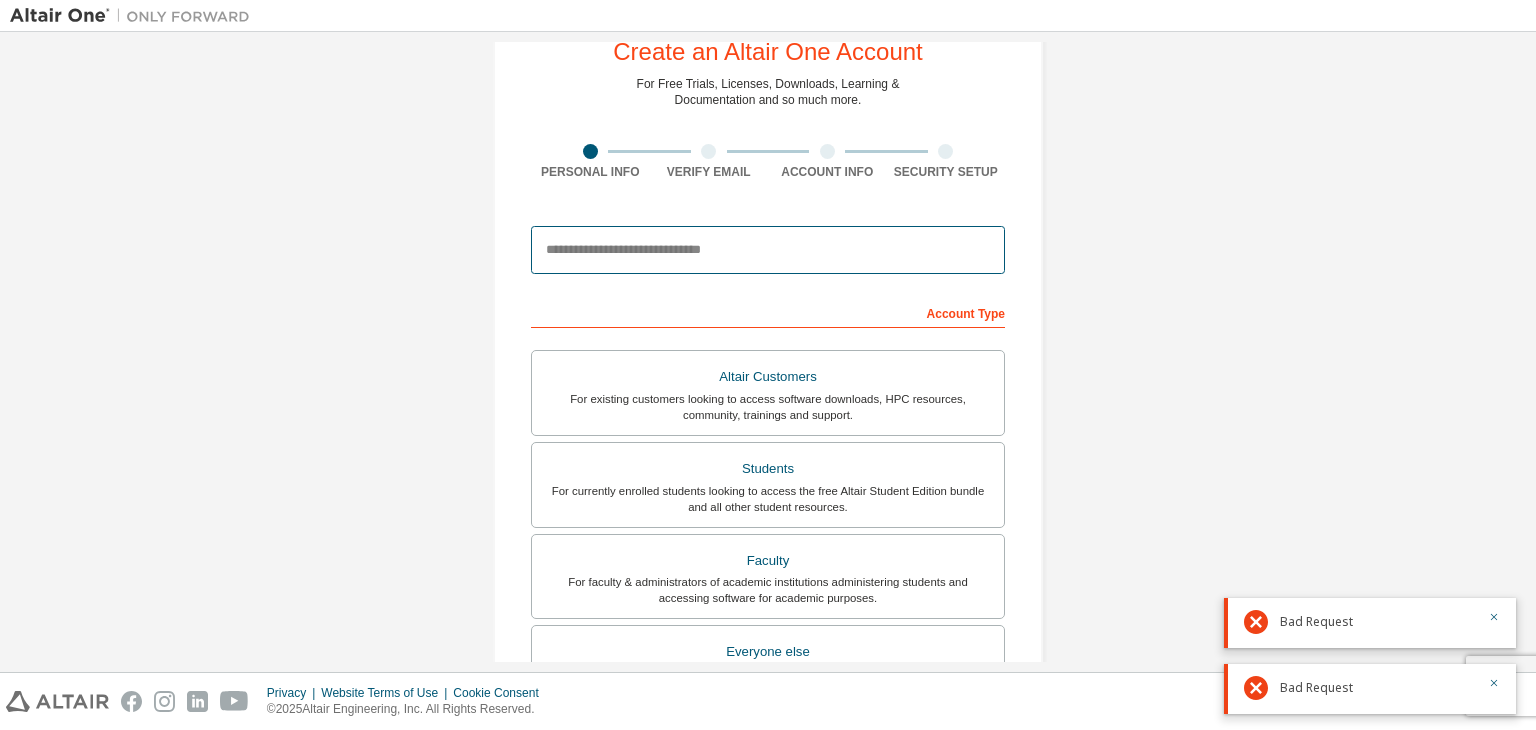 click at bounding box center (768, 250) 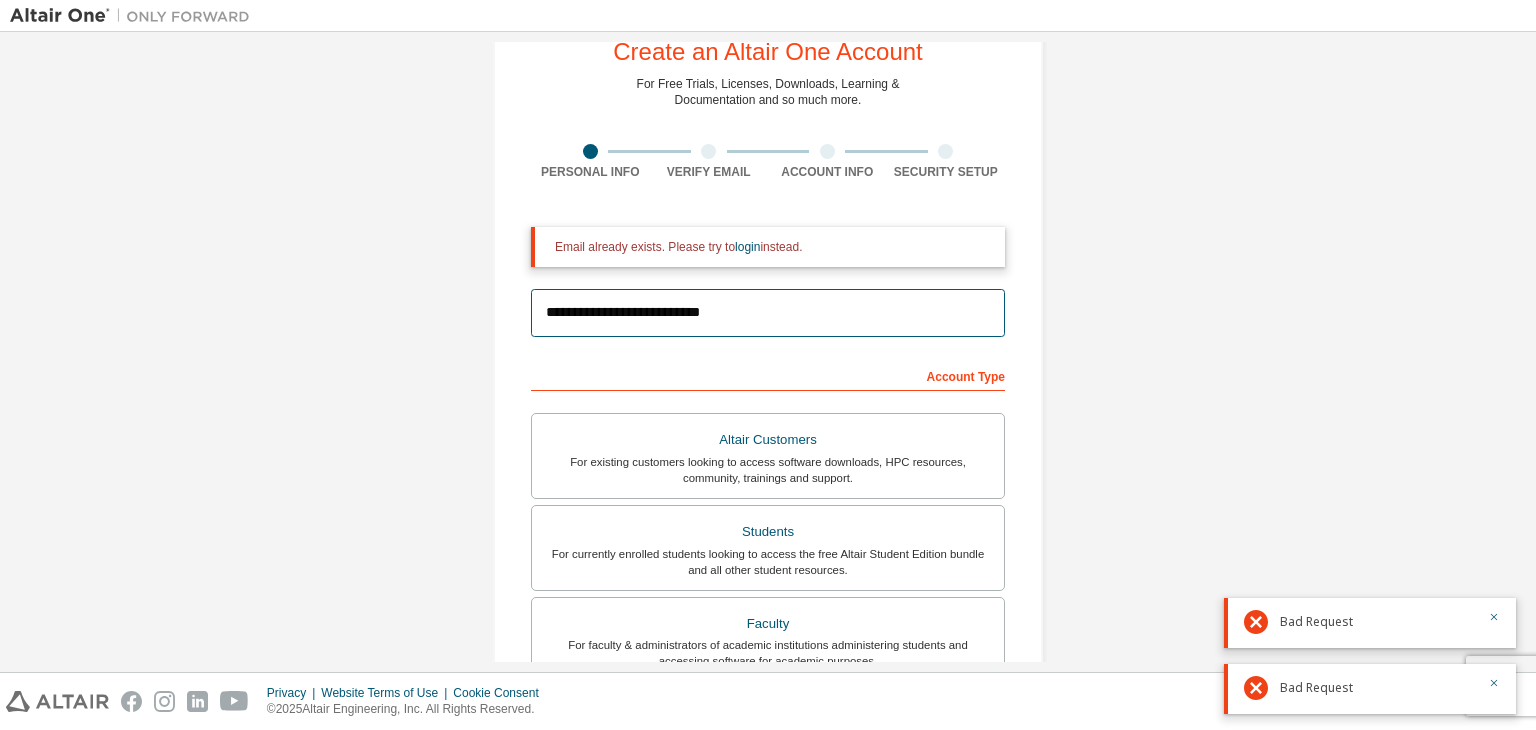 click on "**********" at bounding box center [768, 313] 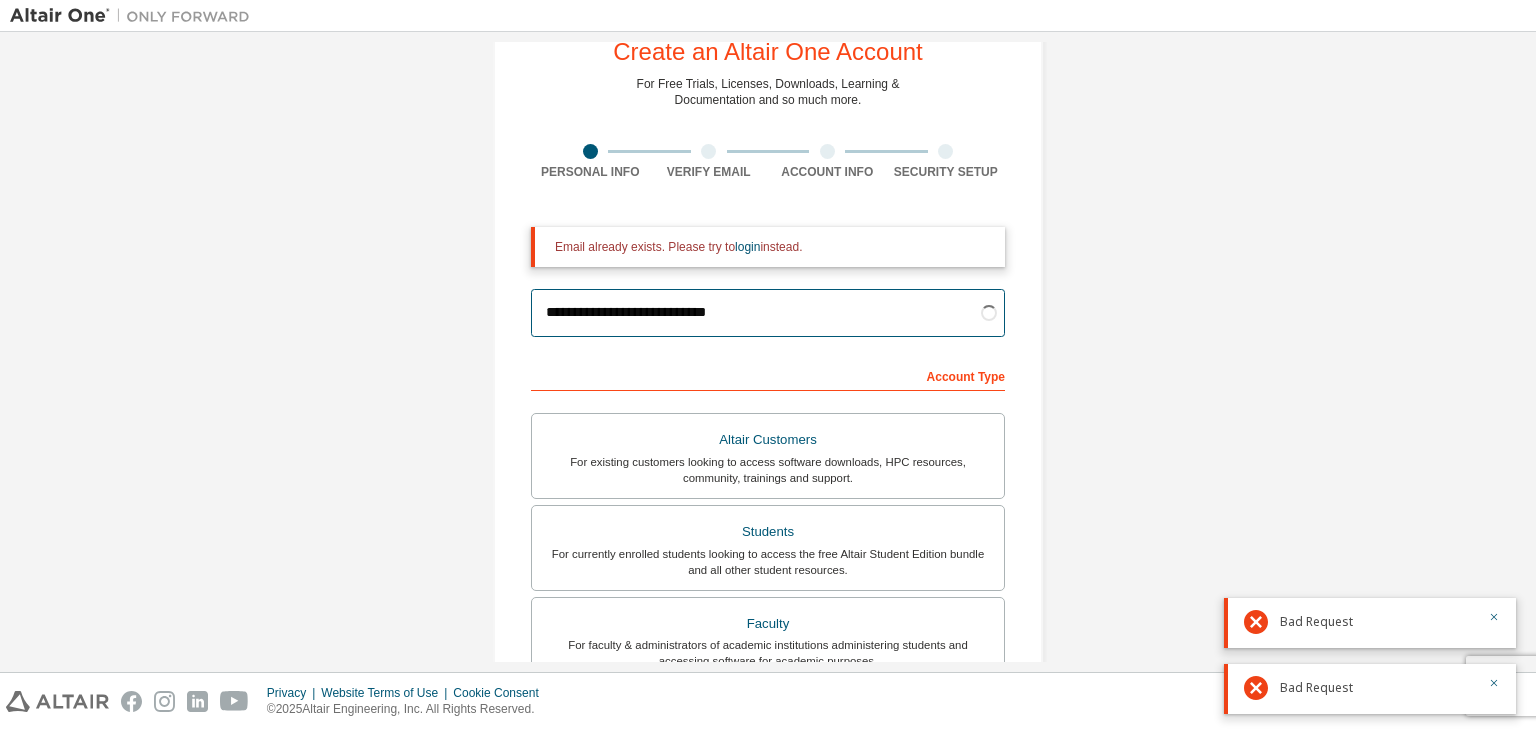 type on "**********" 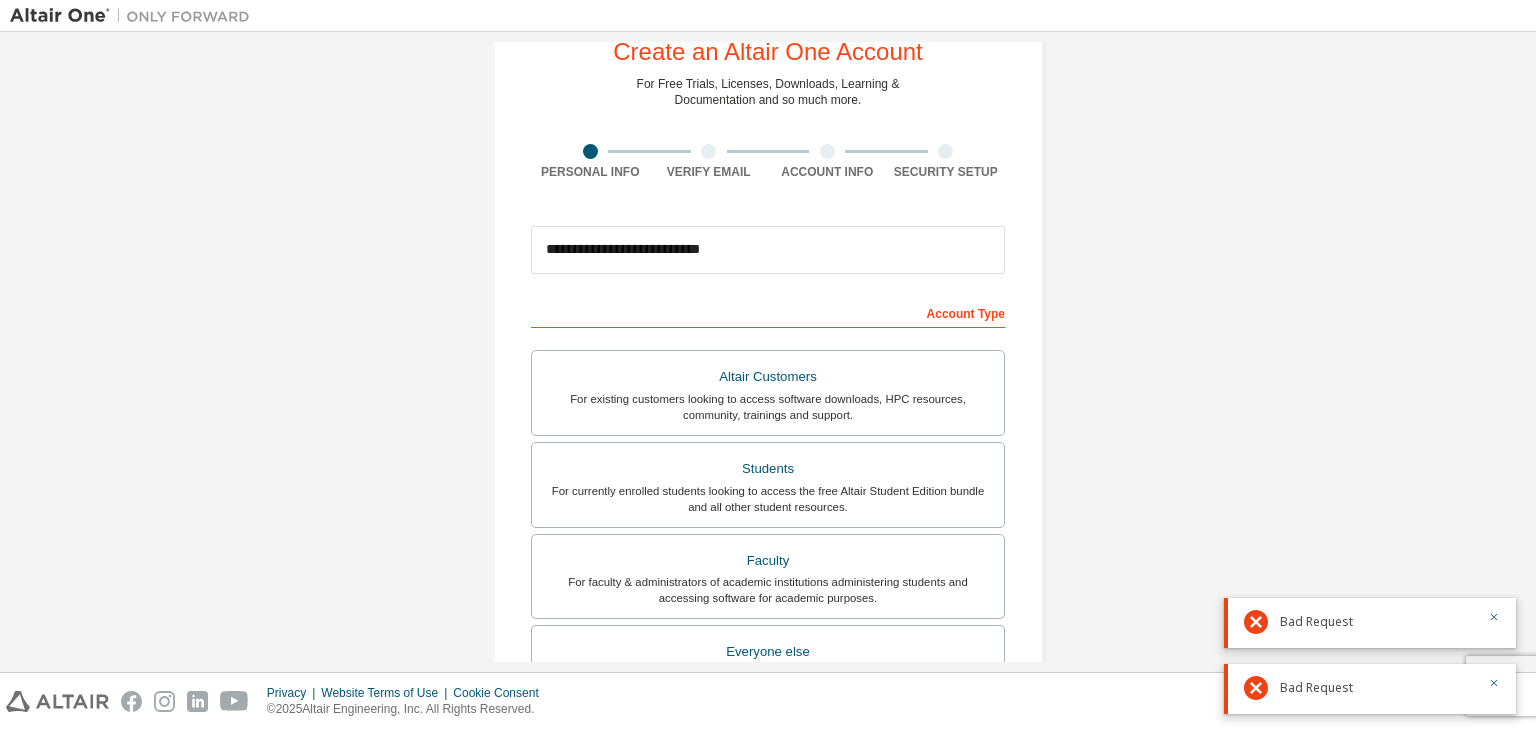 click on "Account Type" at bounding box center [768, 312] 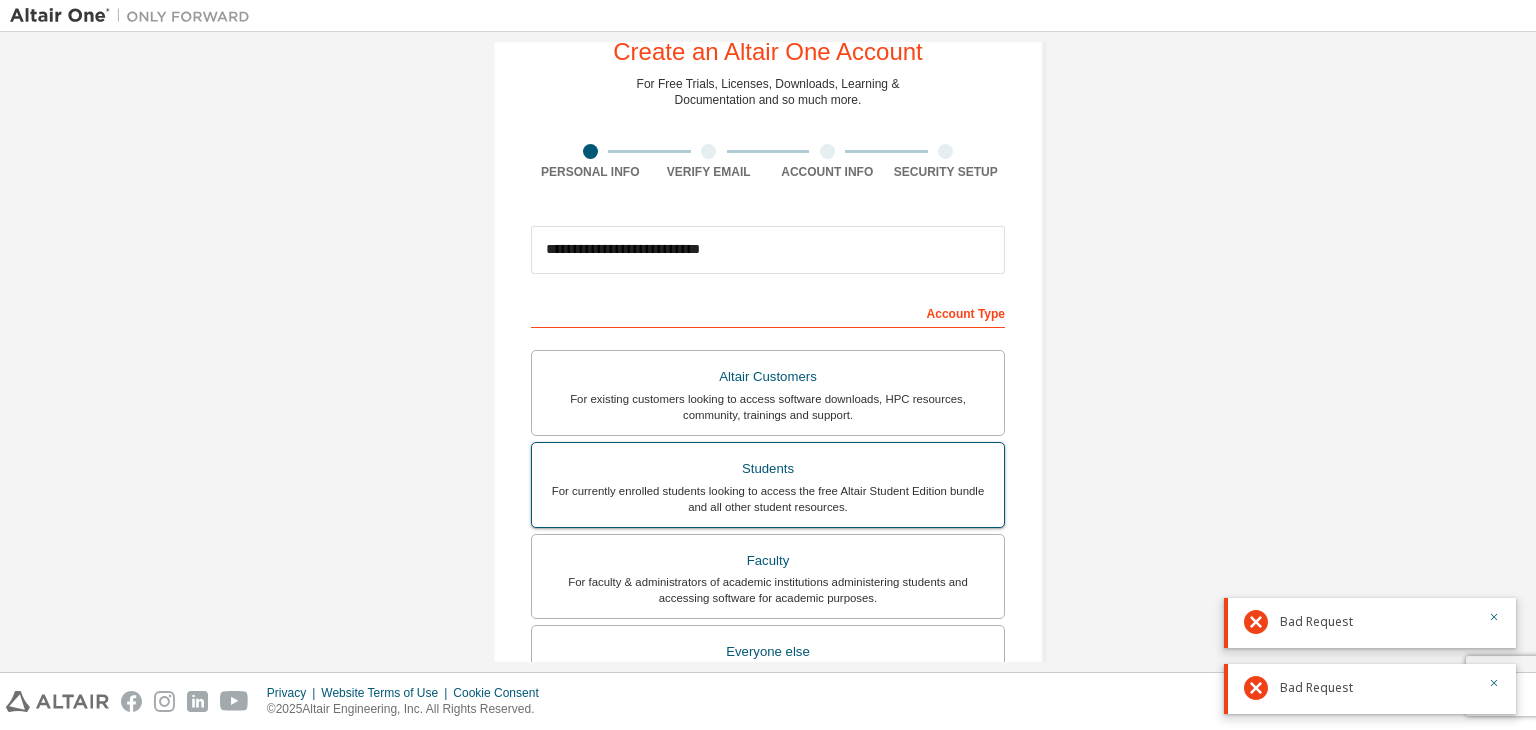 click on "For currently enrolled students looking to access the free Altair Student Edition bundle and all other student resources." at bounding box center (768, 499) 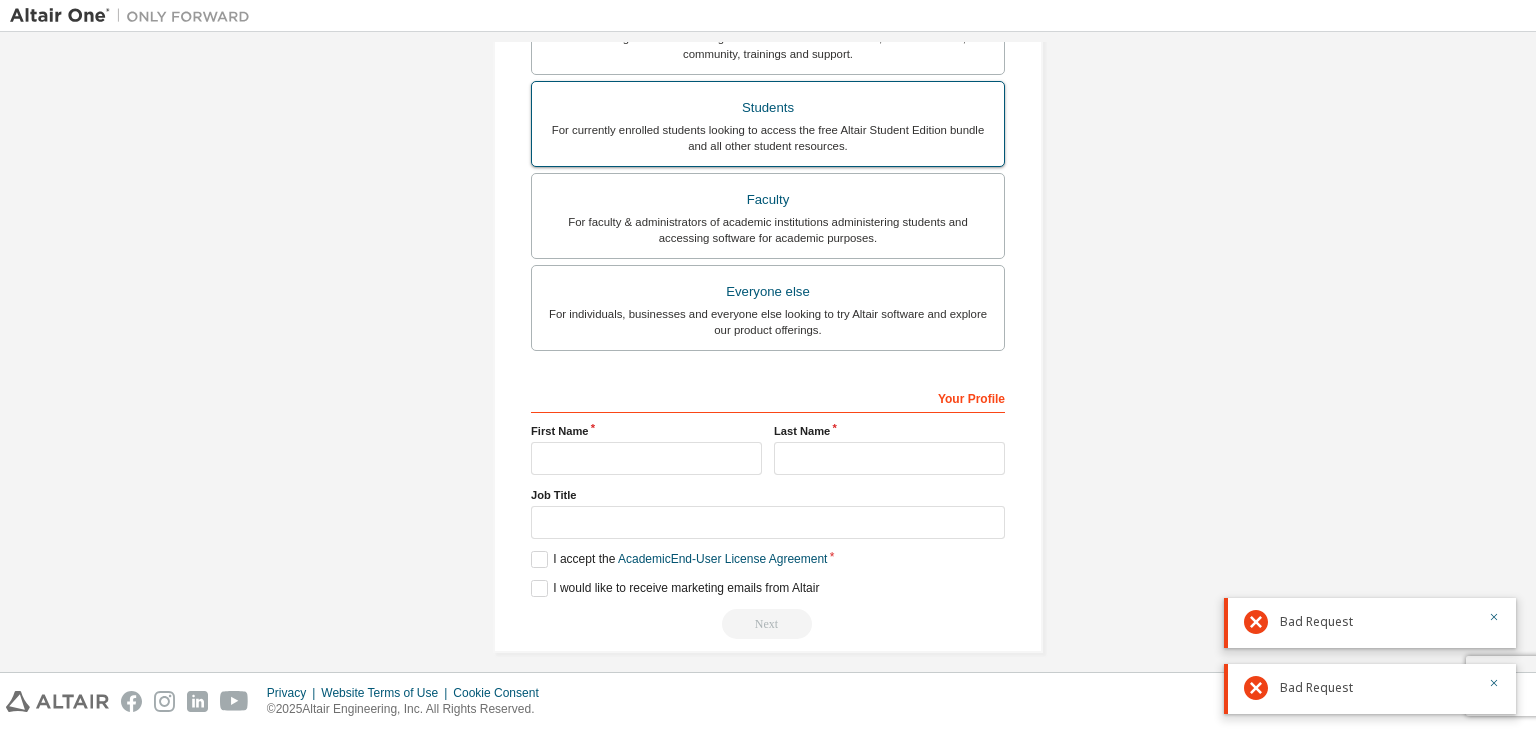 scroll, scrollTop: 483, scrollLeft: 0, axis: vertical 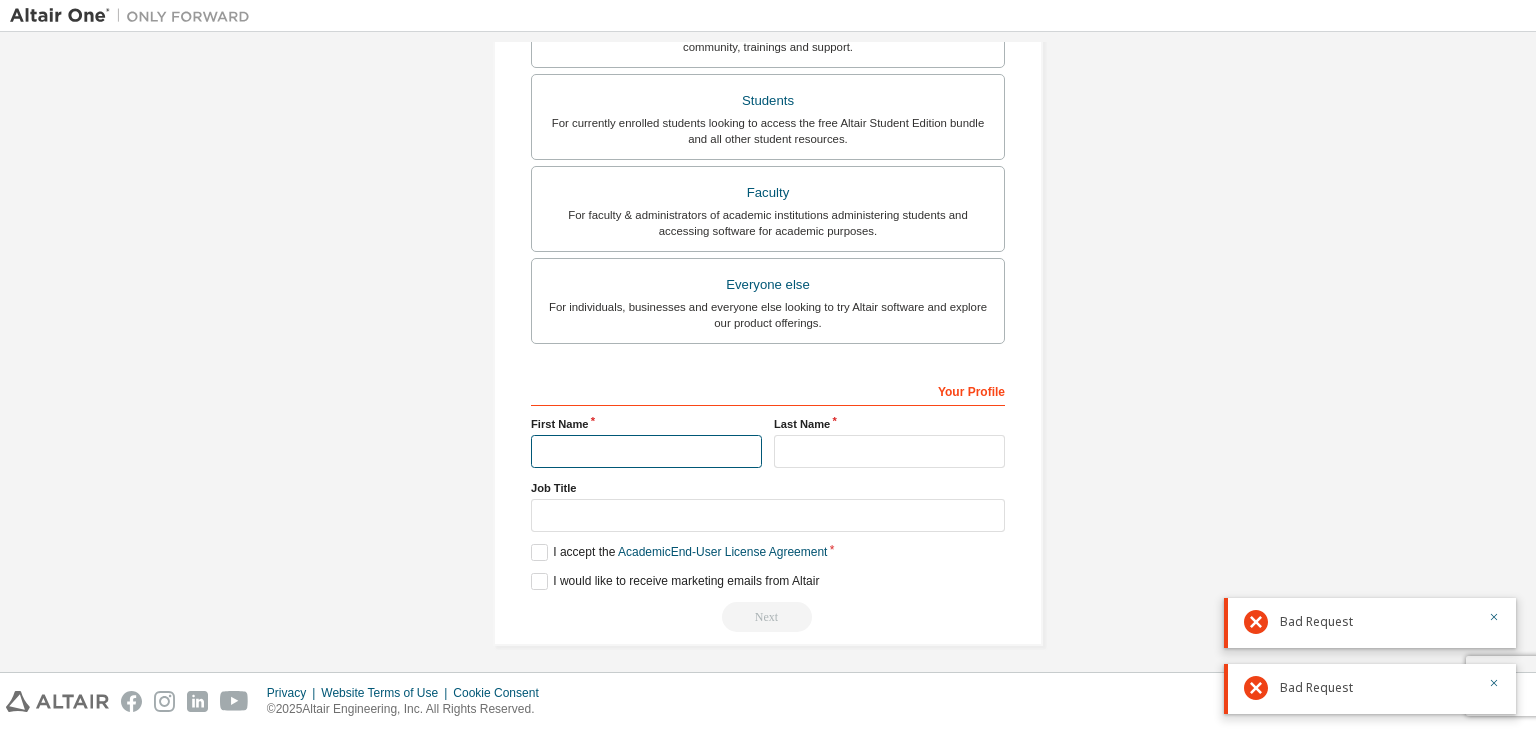 click at bounding box center (646, 451) 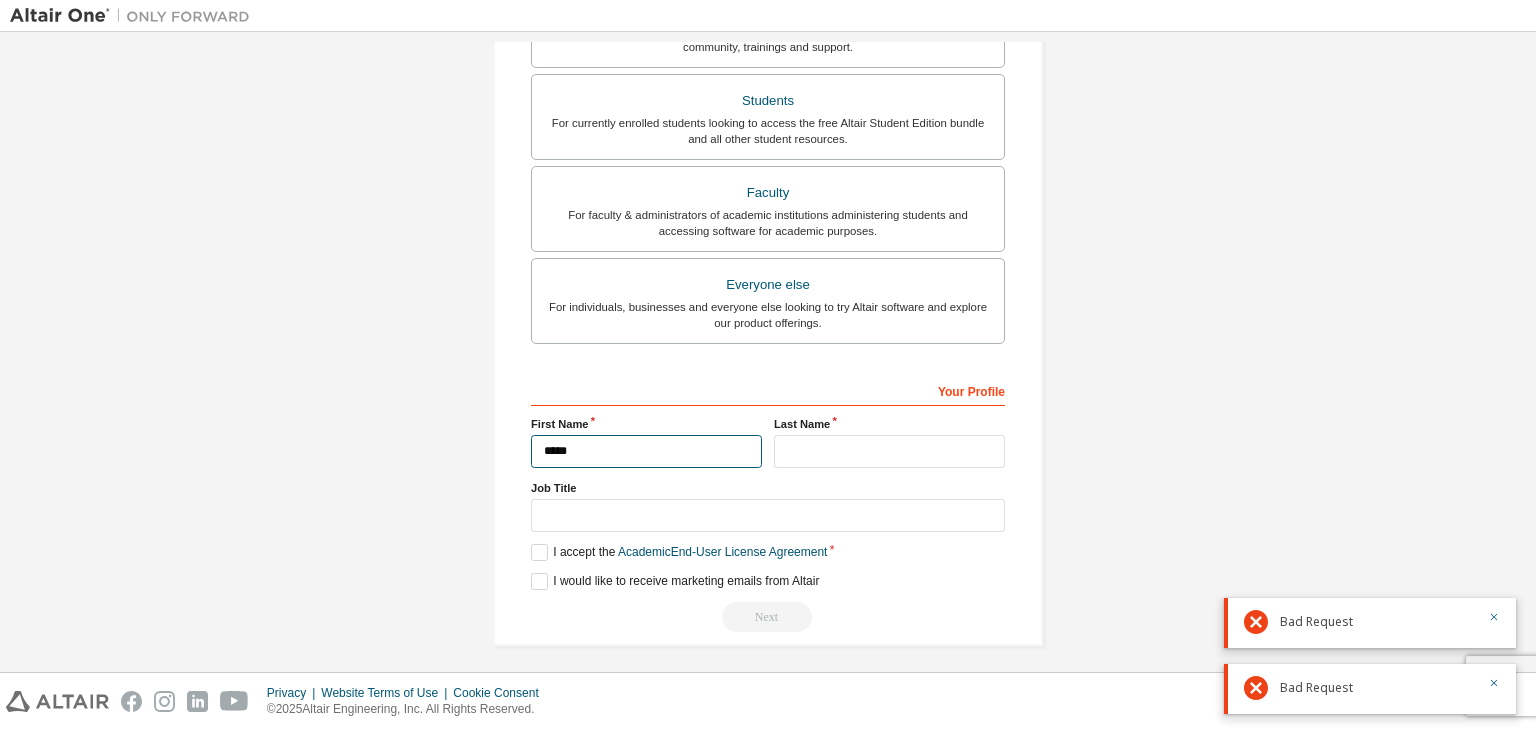 type on "*****" 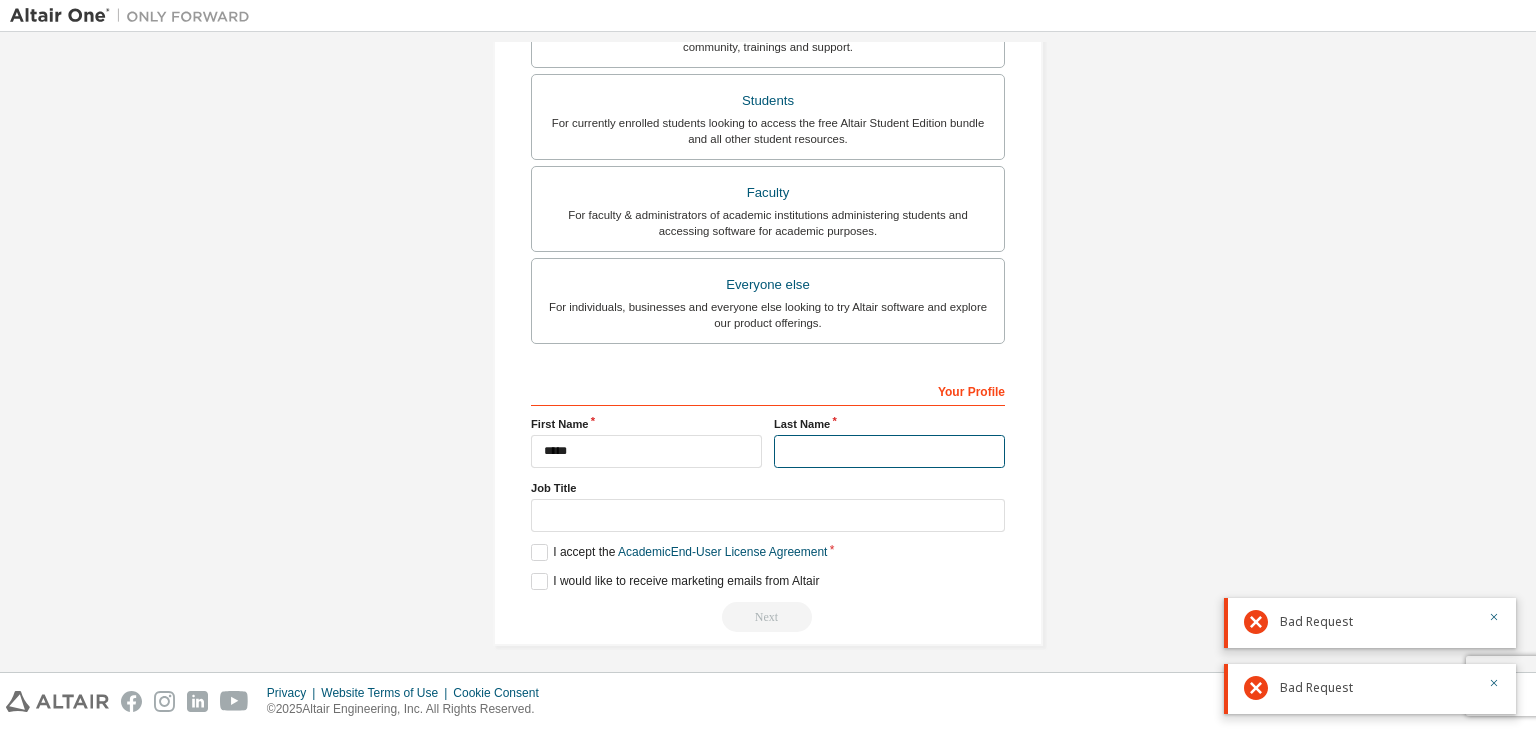 click at bounding box center (889, 451) 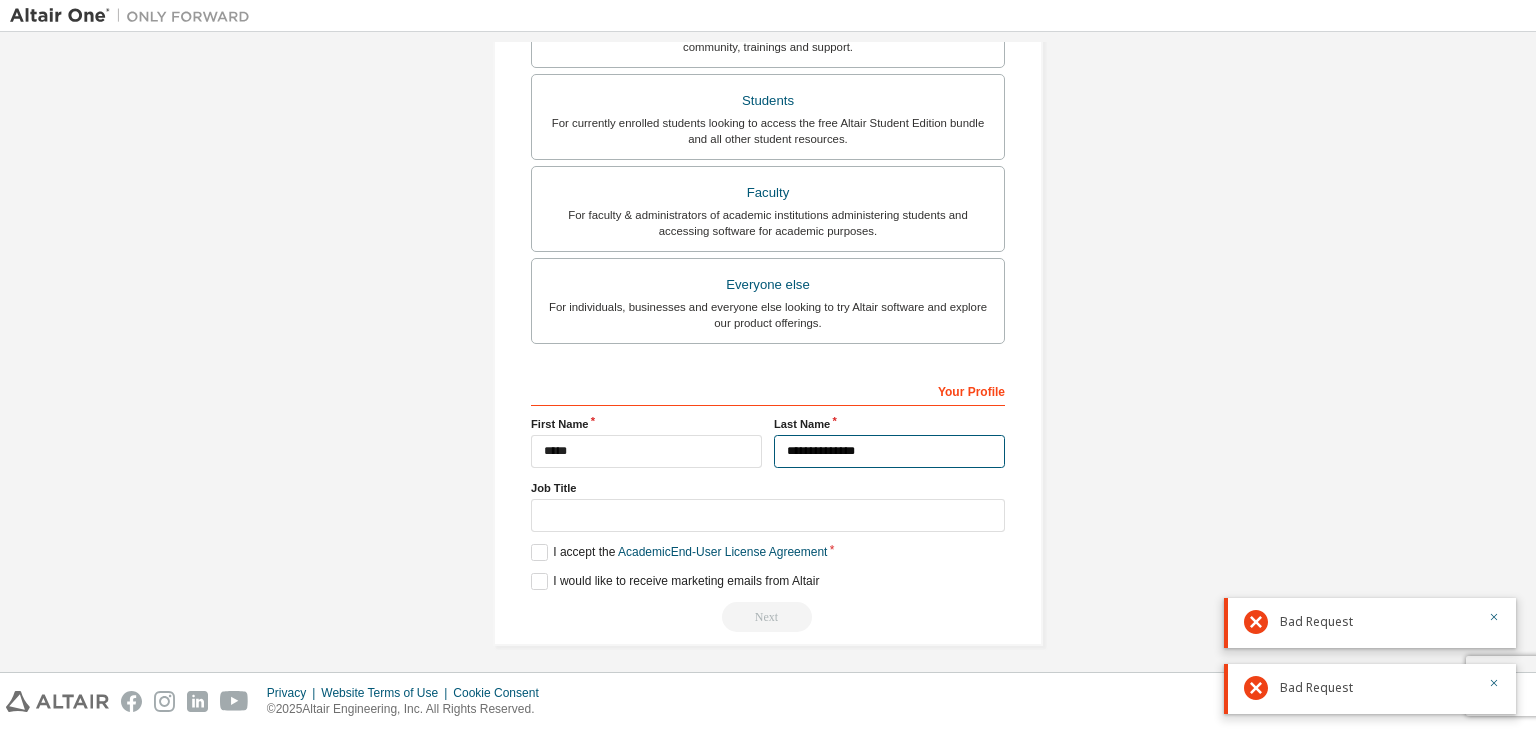 type on "**********" 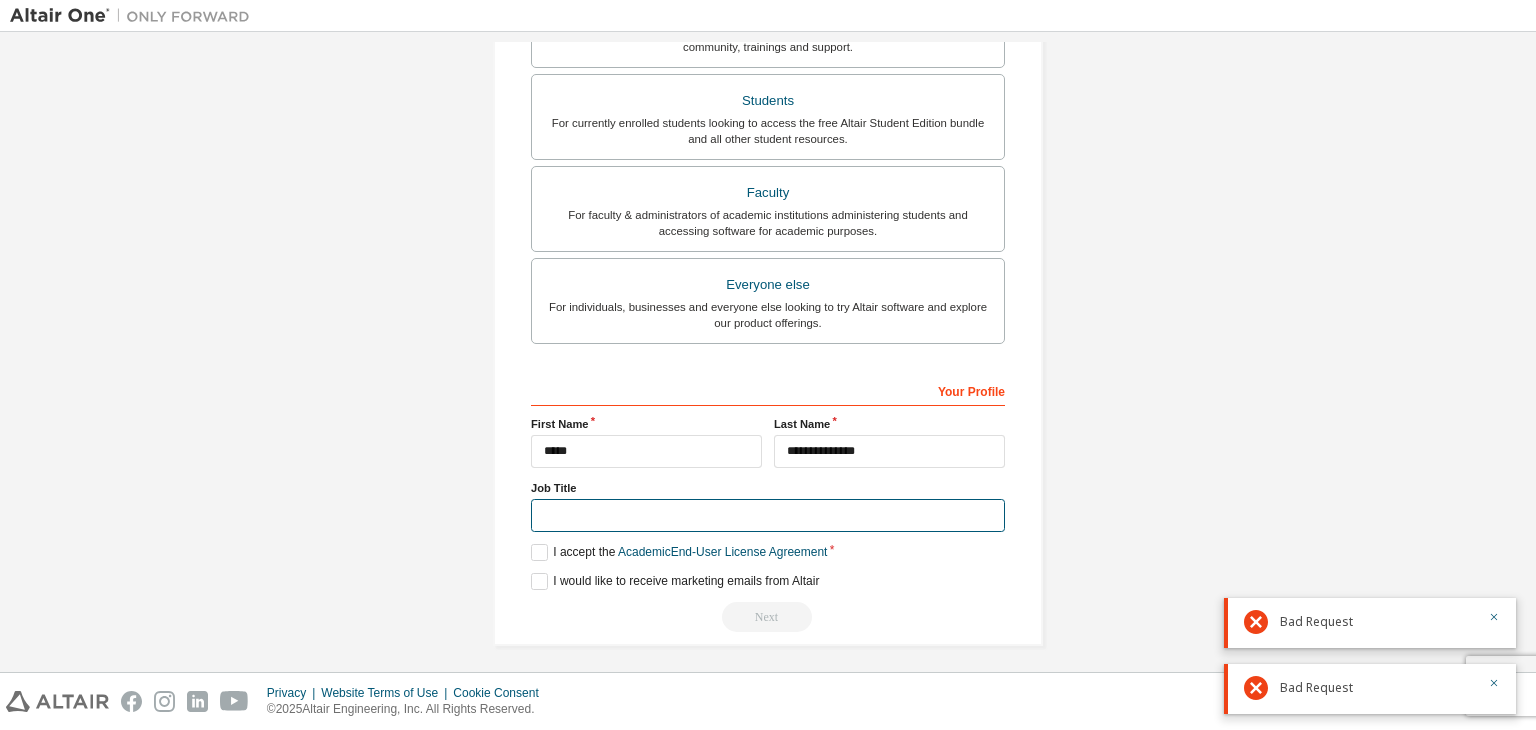 click at bounding box center (768, 515) 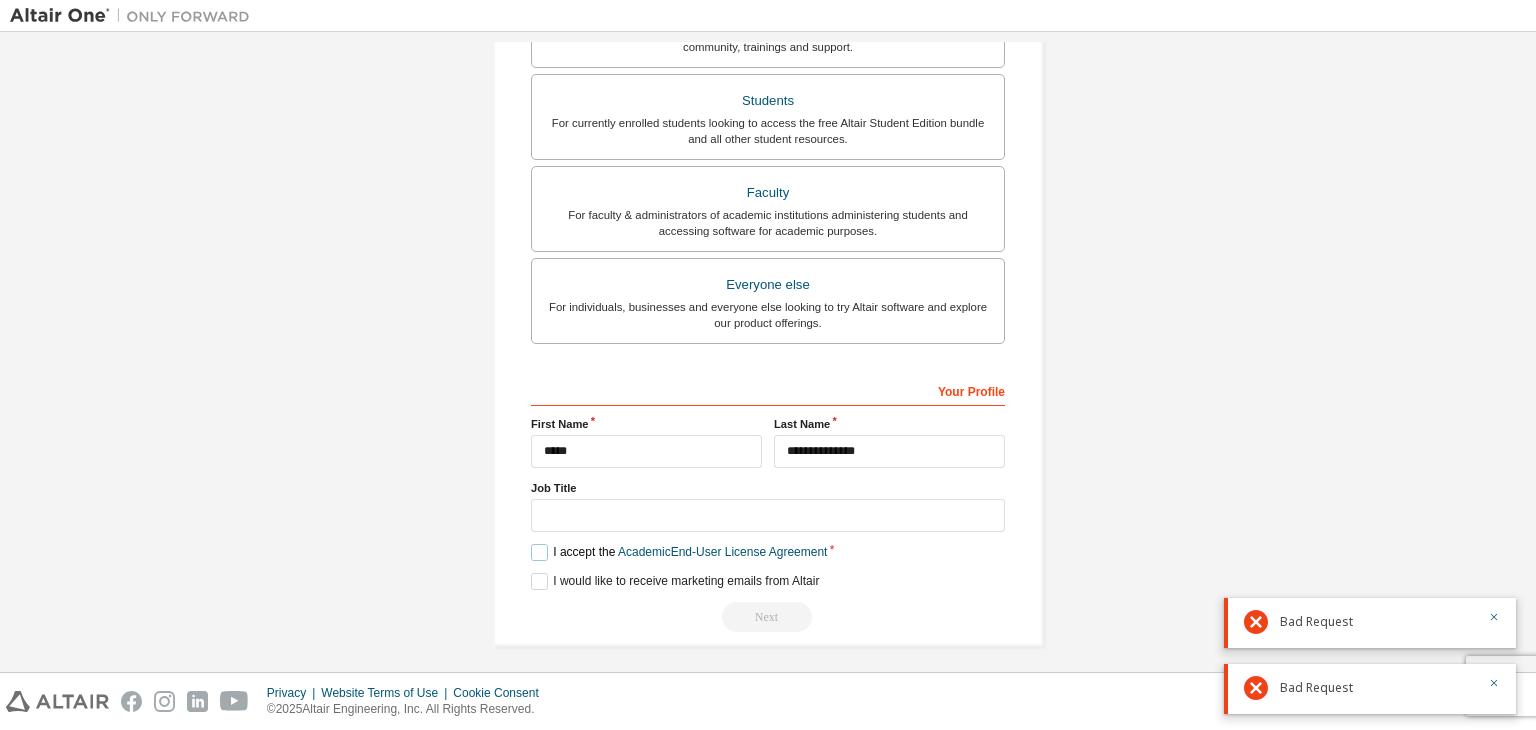 click on "I accept the   Academic   End-User License Agreement" at bounding box center (679, 552) 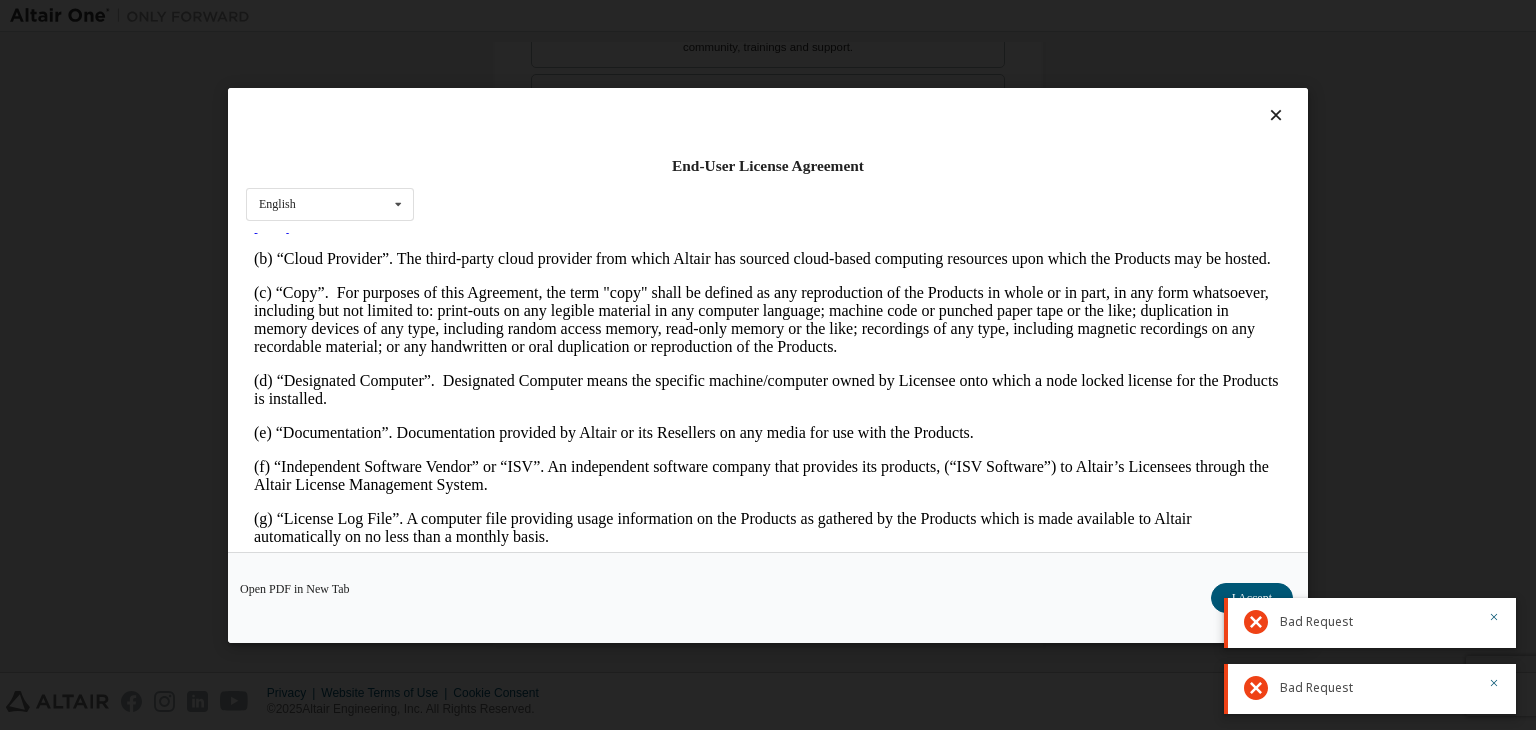 scroll, scrollTop: 480, scrollLeft: 0, axis: vertical 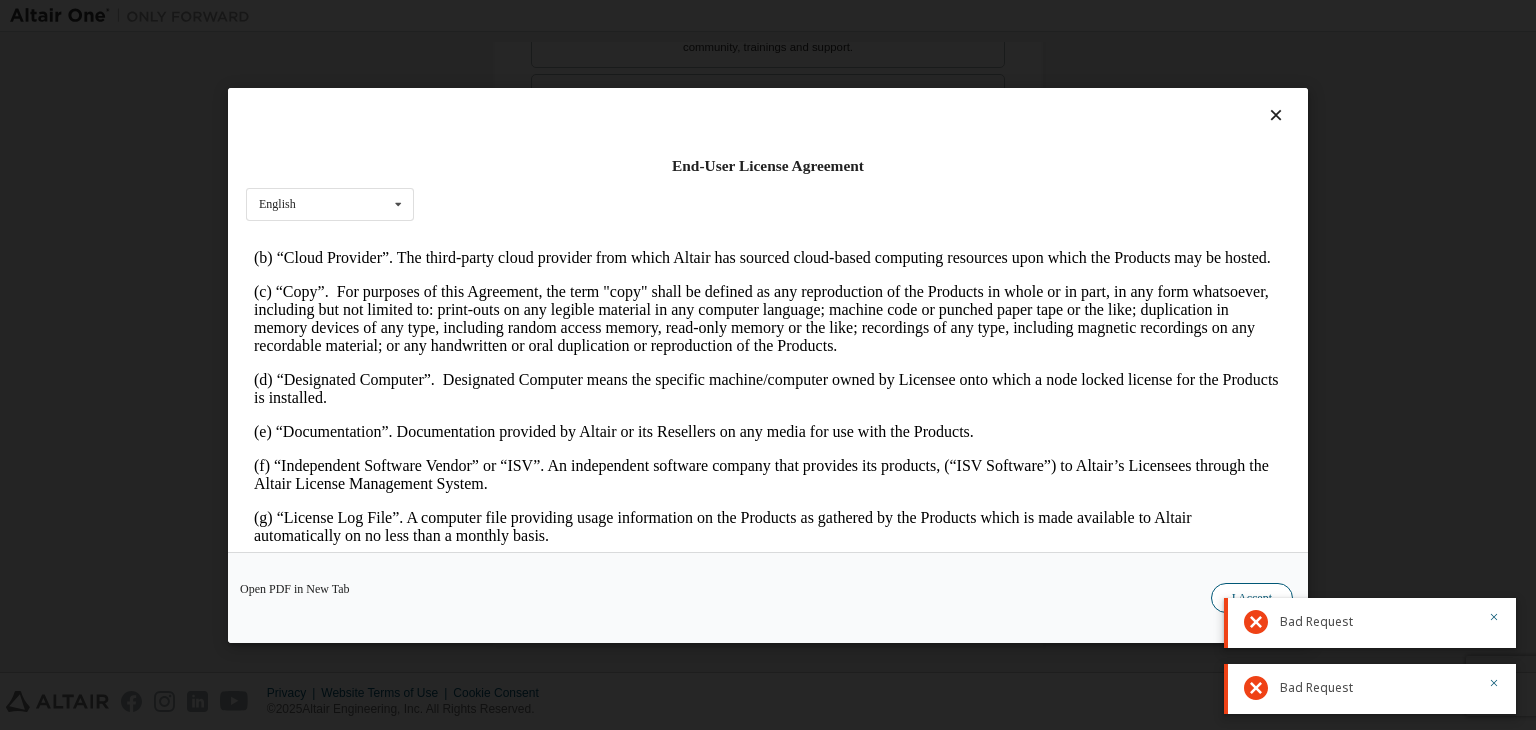 click on "I Accept" at bounding box center [1252, 598] 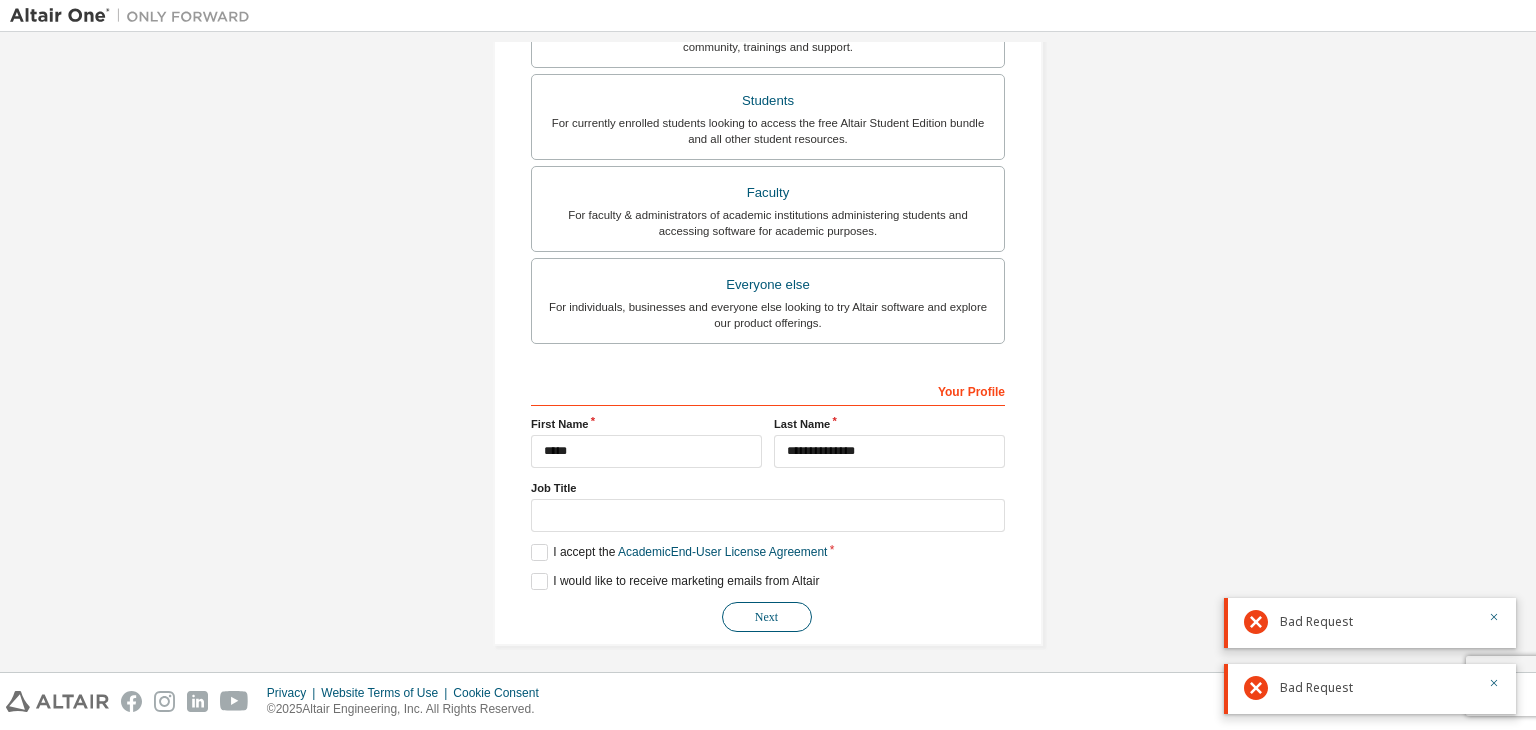 click on "Next" at bounding box center (767, 617) 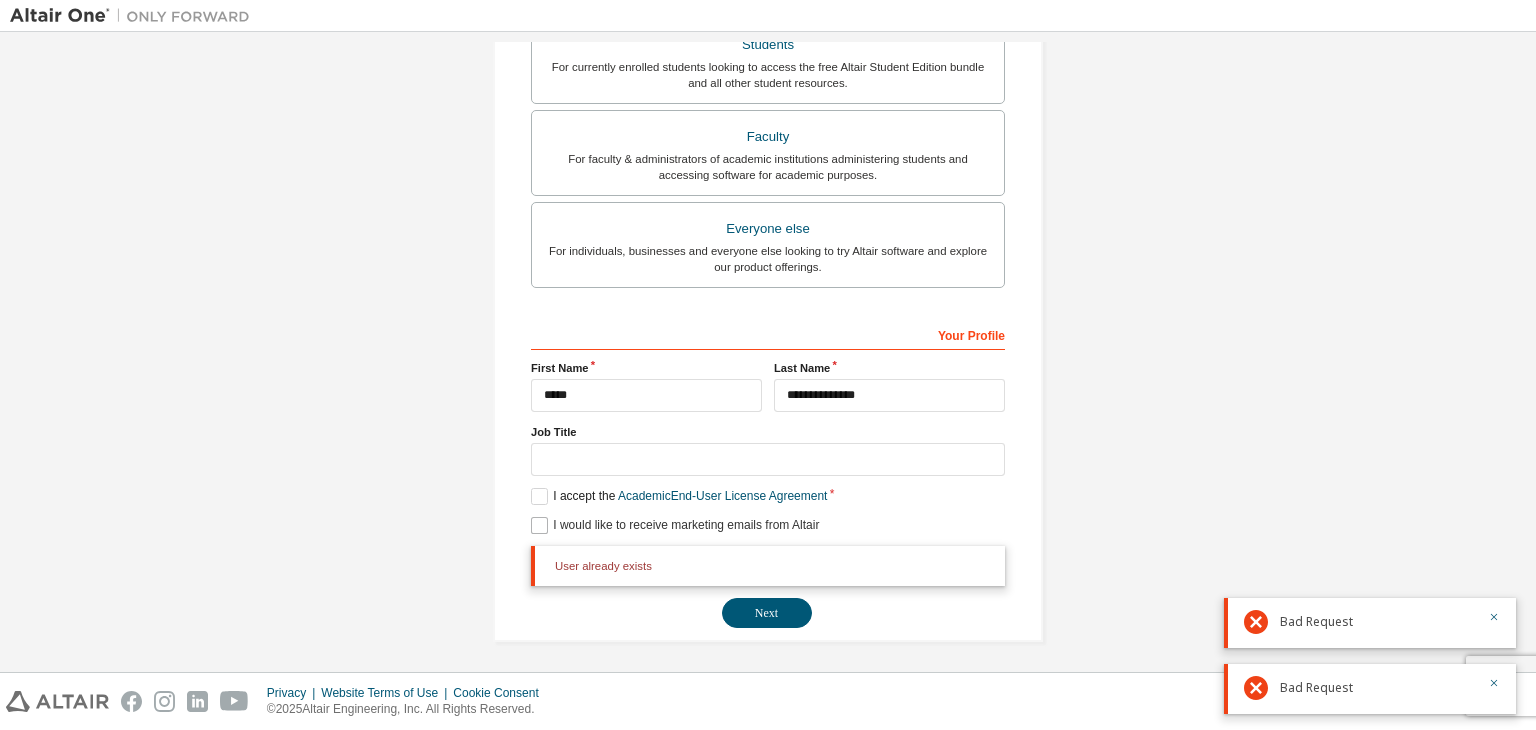 scroll, scrollTop: 0, scrollLeft: 0, axis: both 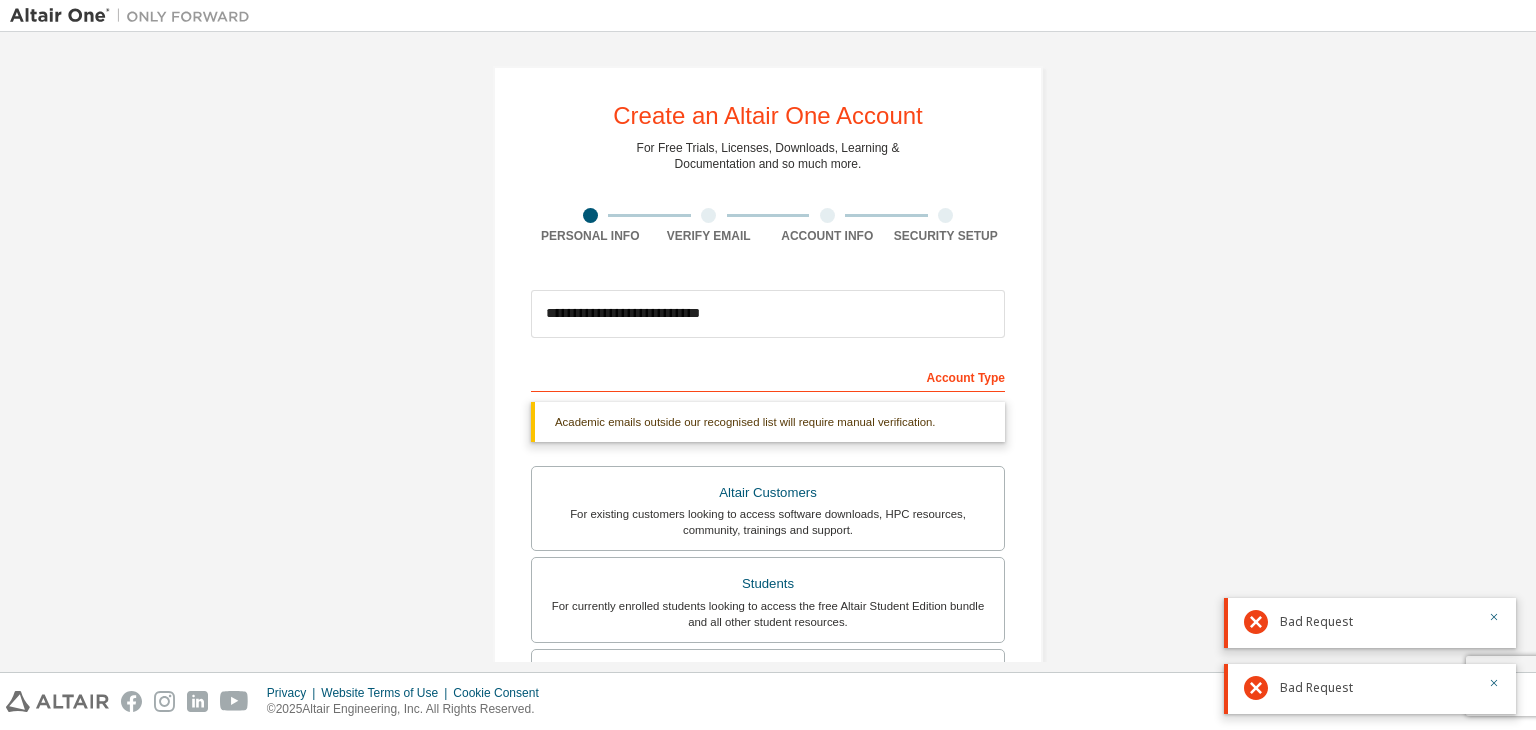 click on "Account Type" at bounding box center [768, 376] 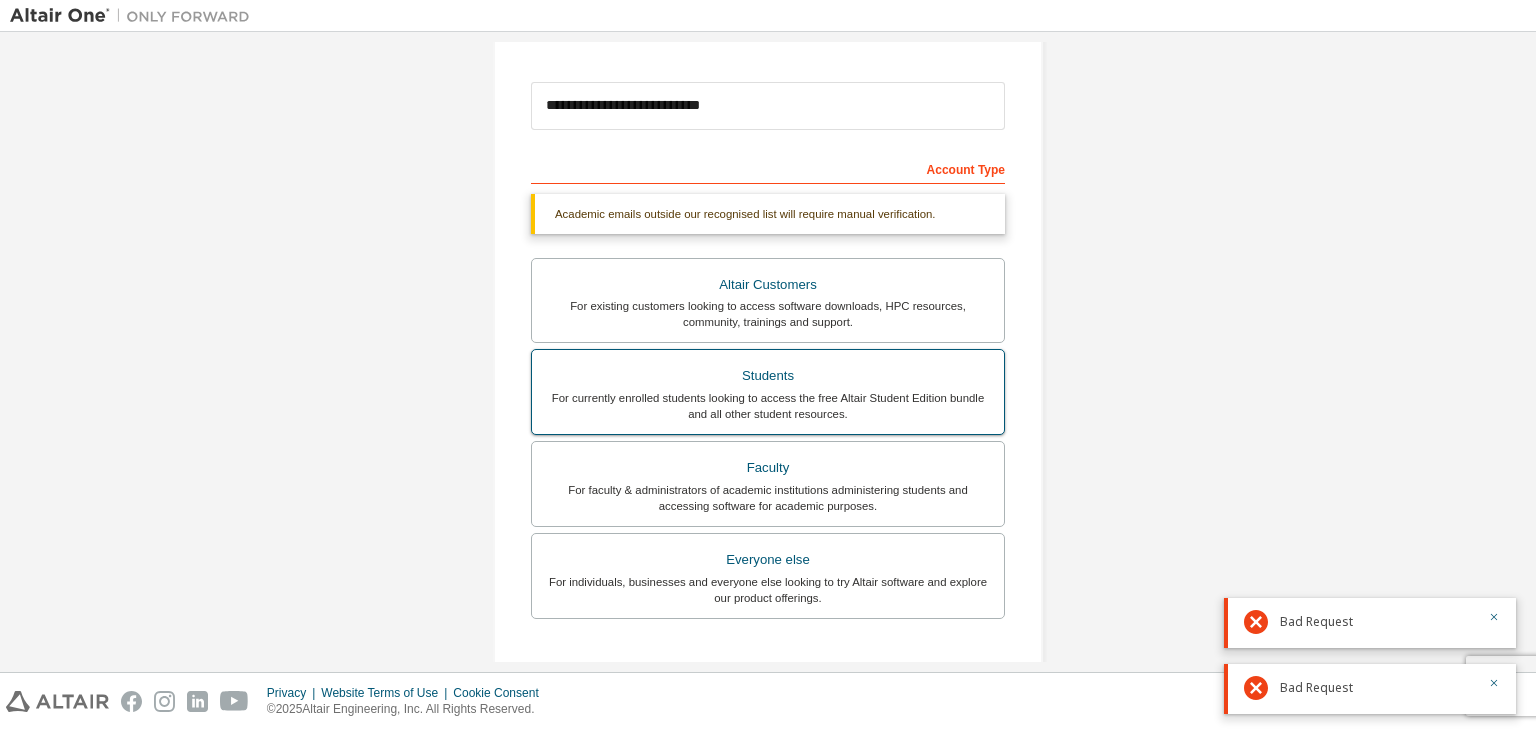 scroll, scrollTop: 208, scrollLeft: 0, axis: vertical 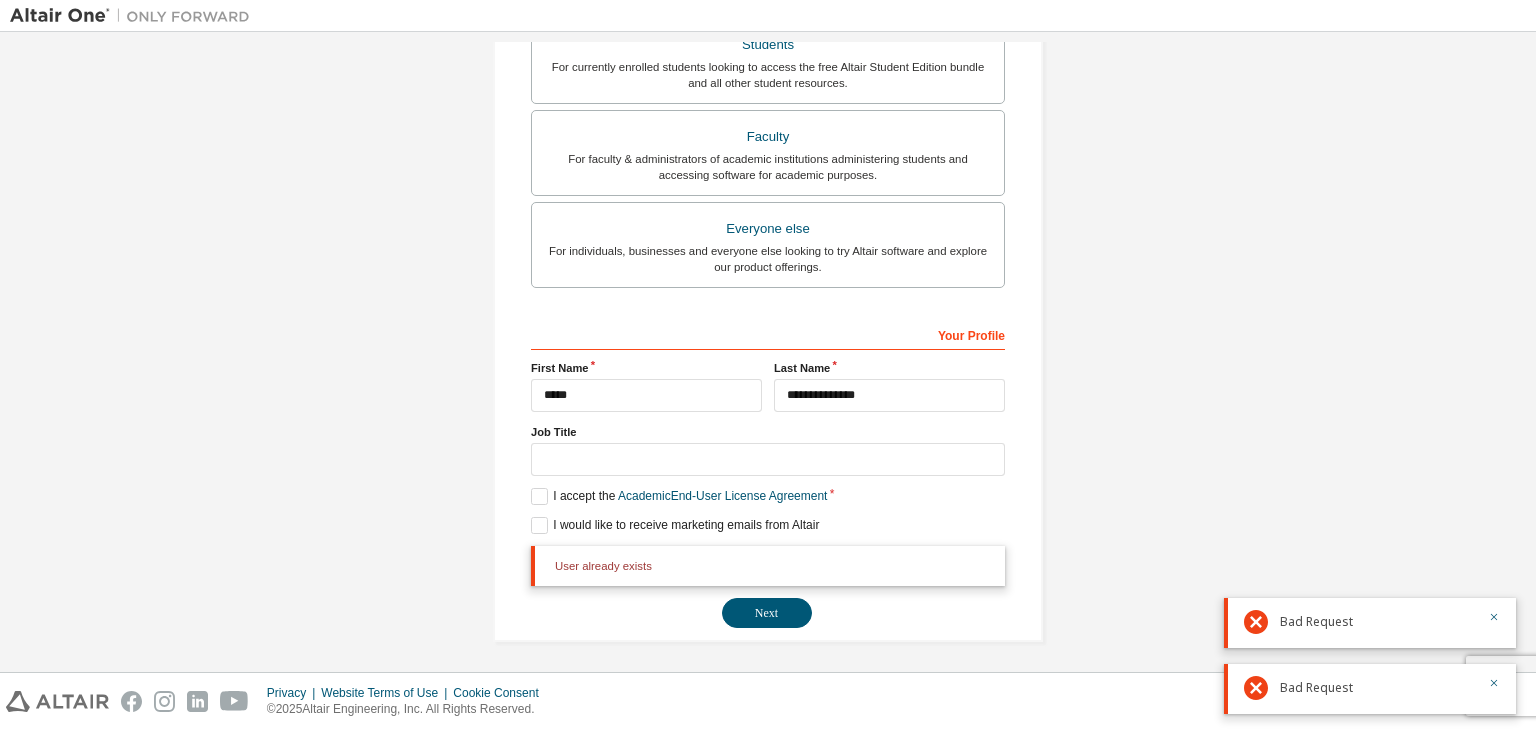 click on "Your Profile [FIRST] [LAST] Job Title Please provide [STATE]/Province to help us route sales and support resources to you more efficiently. I accept the Academic End-User License Agreement I would like to receive marketing emails from Altair User already exists Next" at bounding box center [768, 473] 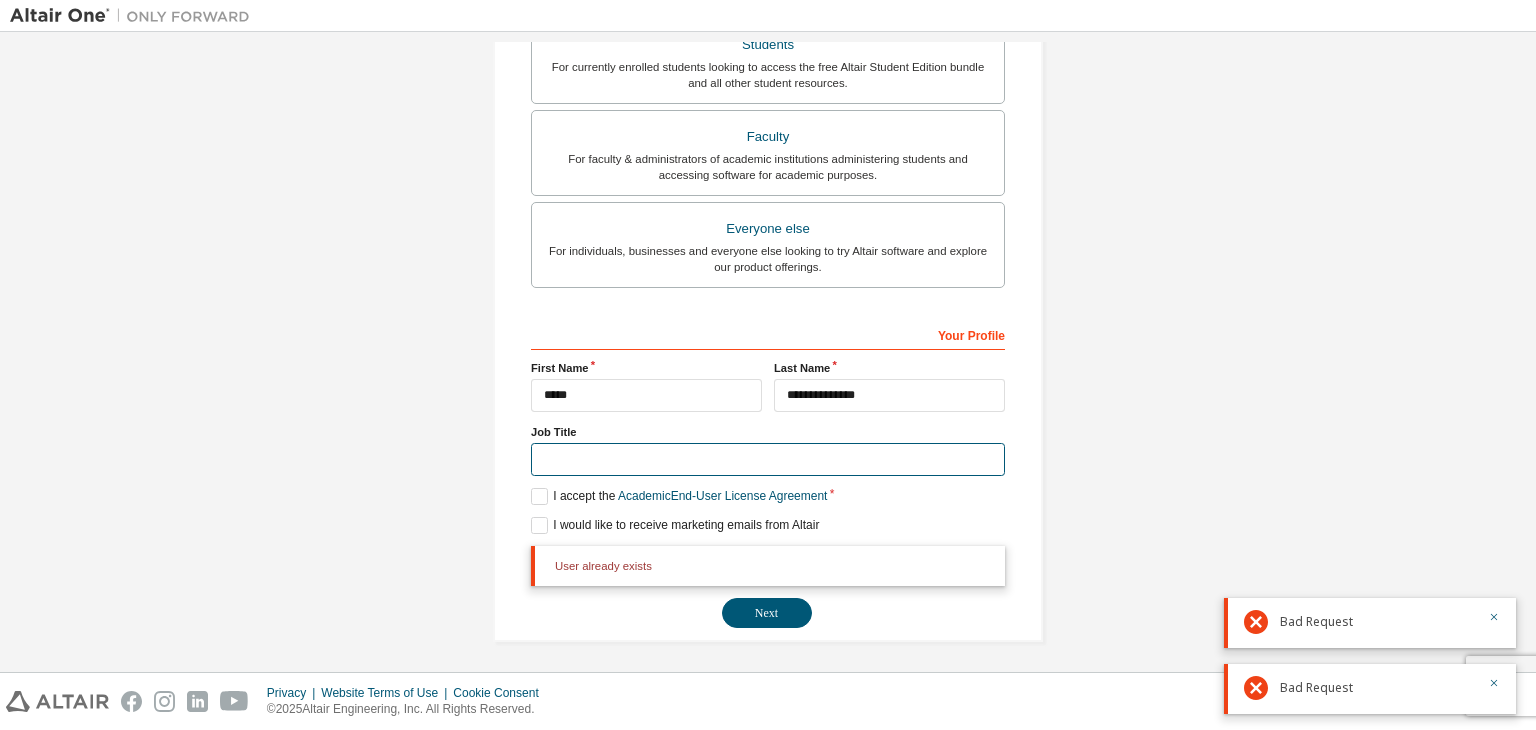 click at bounding box center (768, 459) 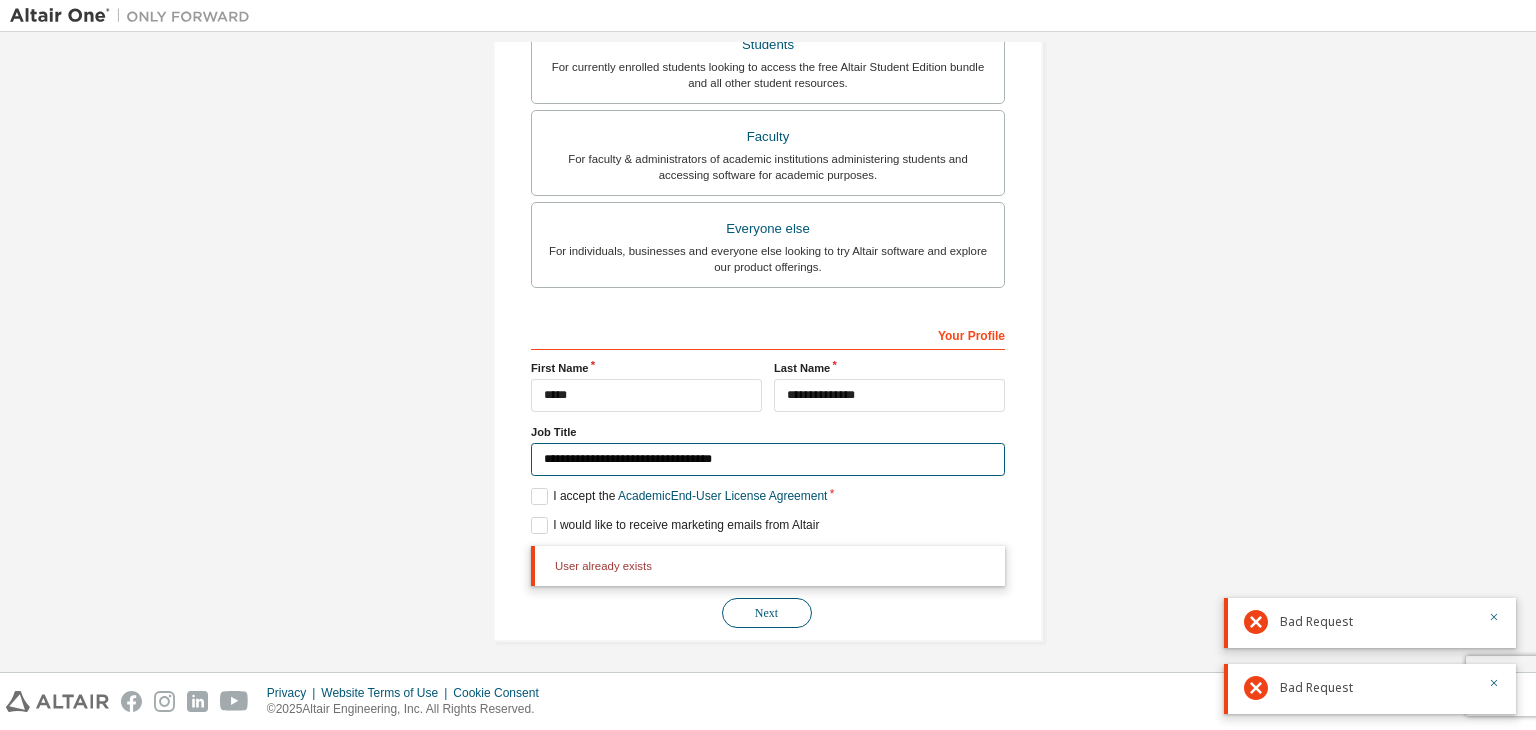 type on "**********" 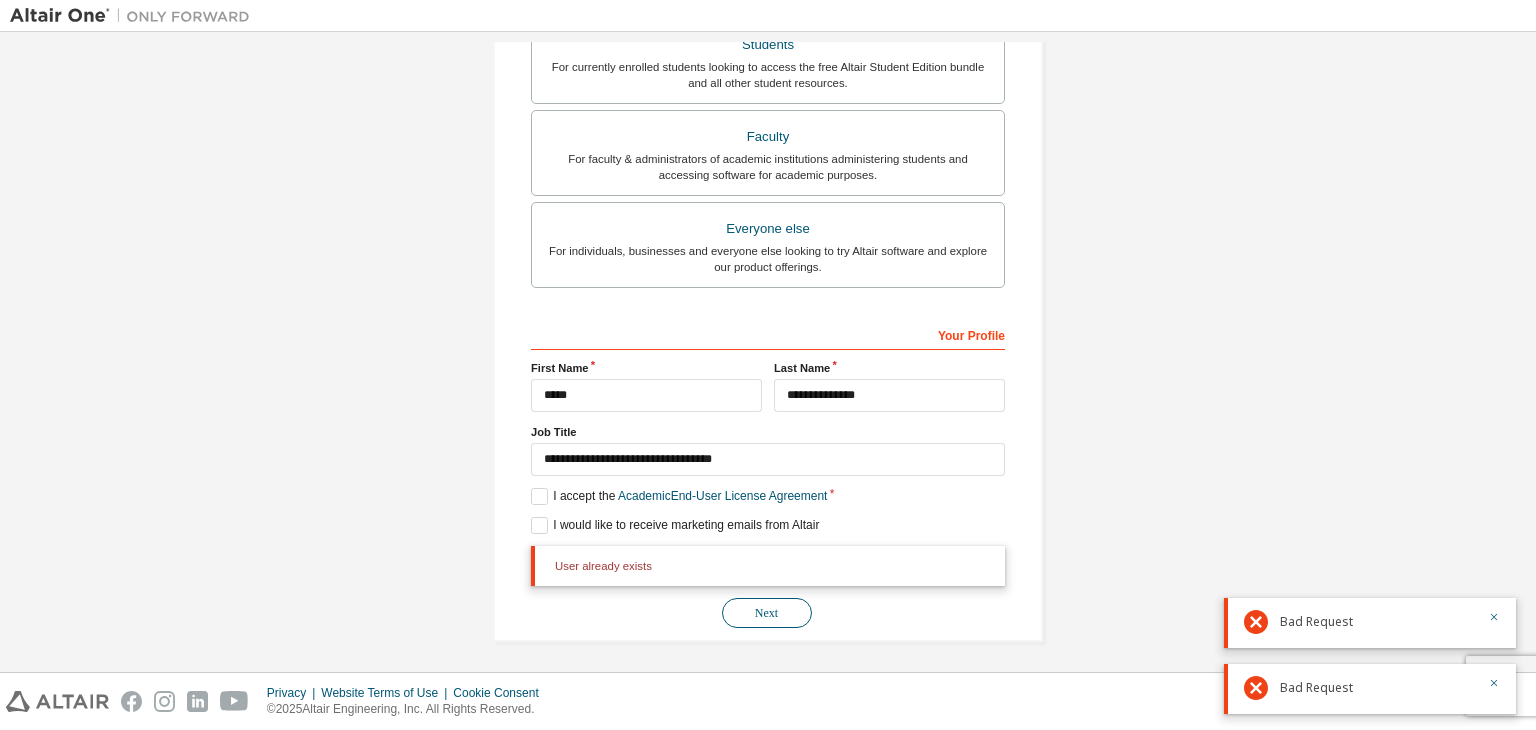 click on "Next" at bounding box center (767, 613) 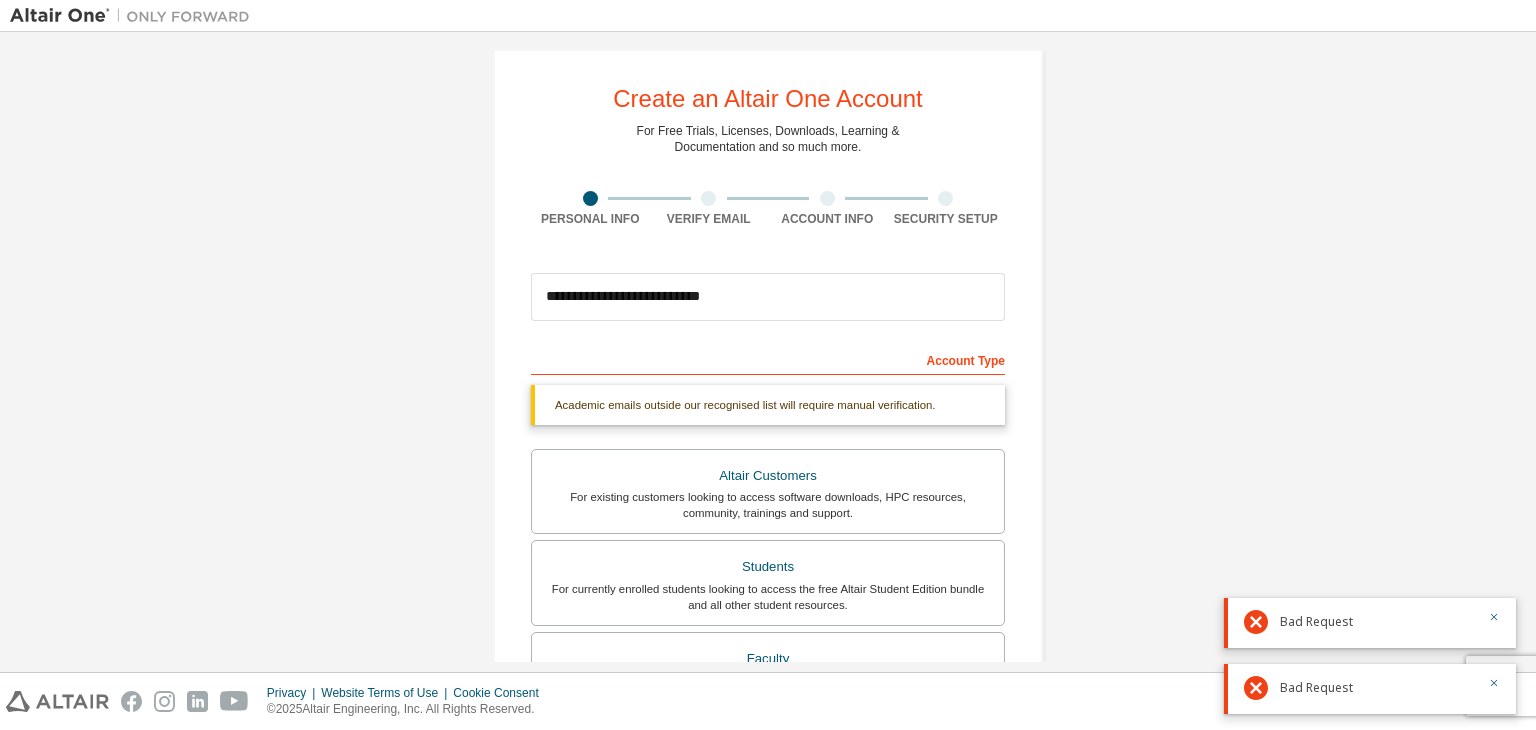scroll, scrollTop: 0, scrollLeft: 0, axis: both 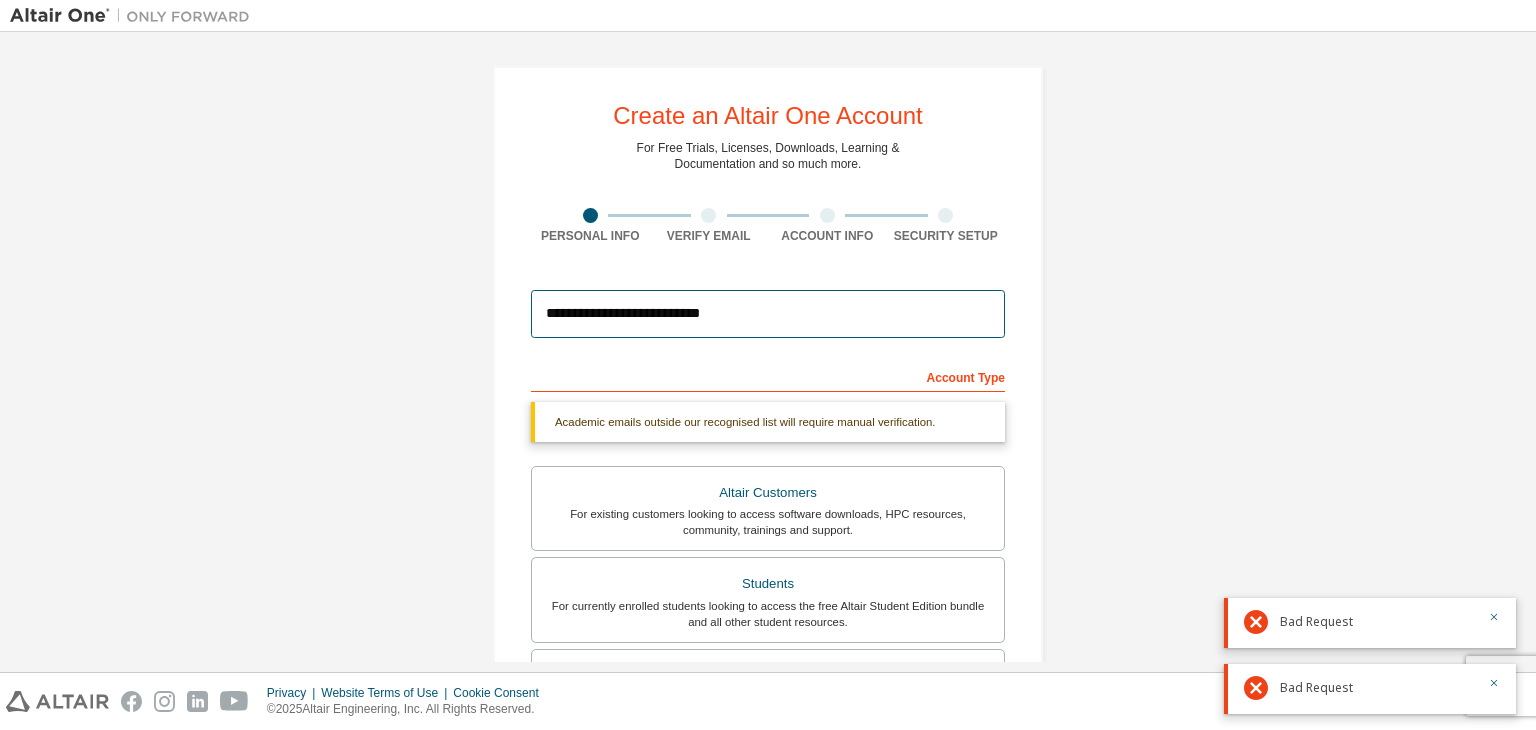 click on "**********" at bounding box center (768, 314) 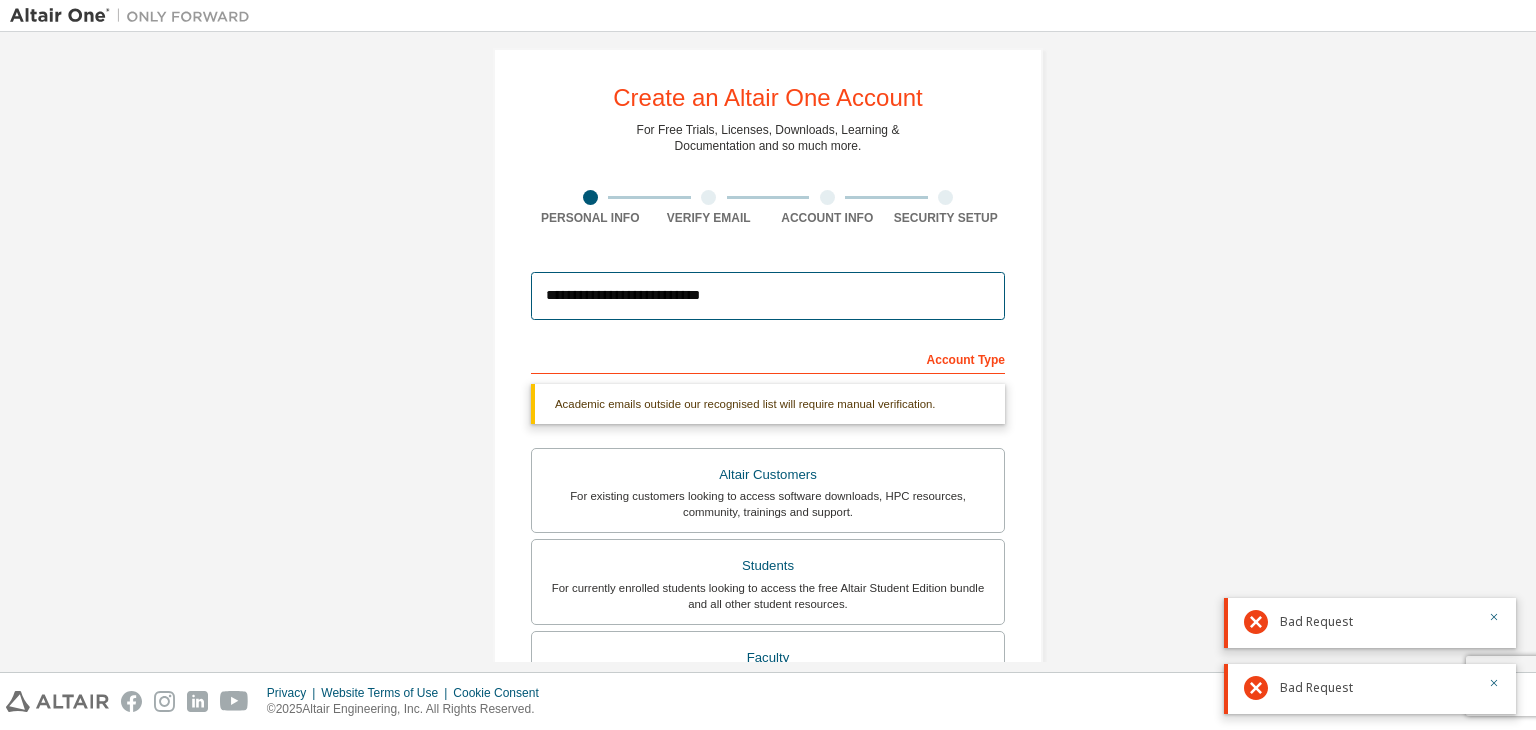 scroll, scrollTop: 539, scrollLeft: 0, axis: vertical 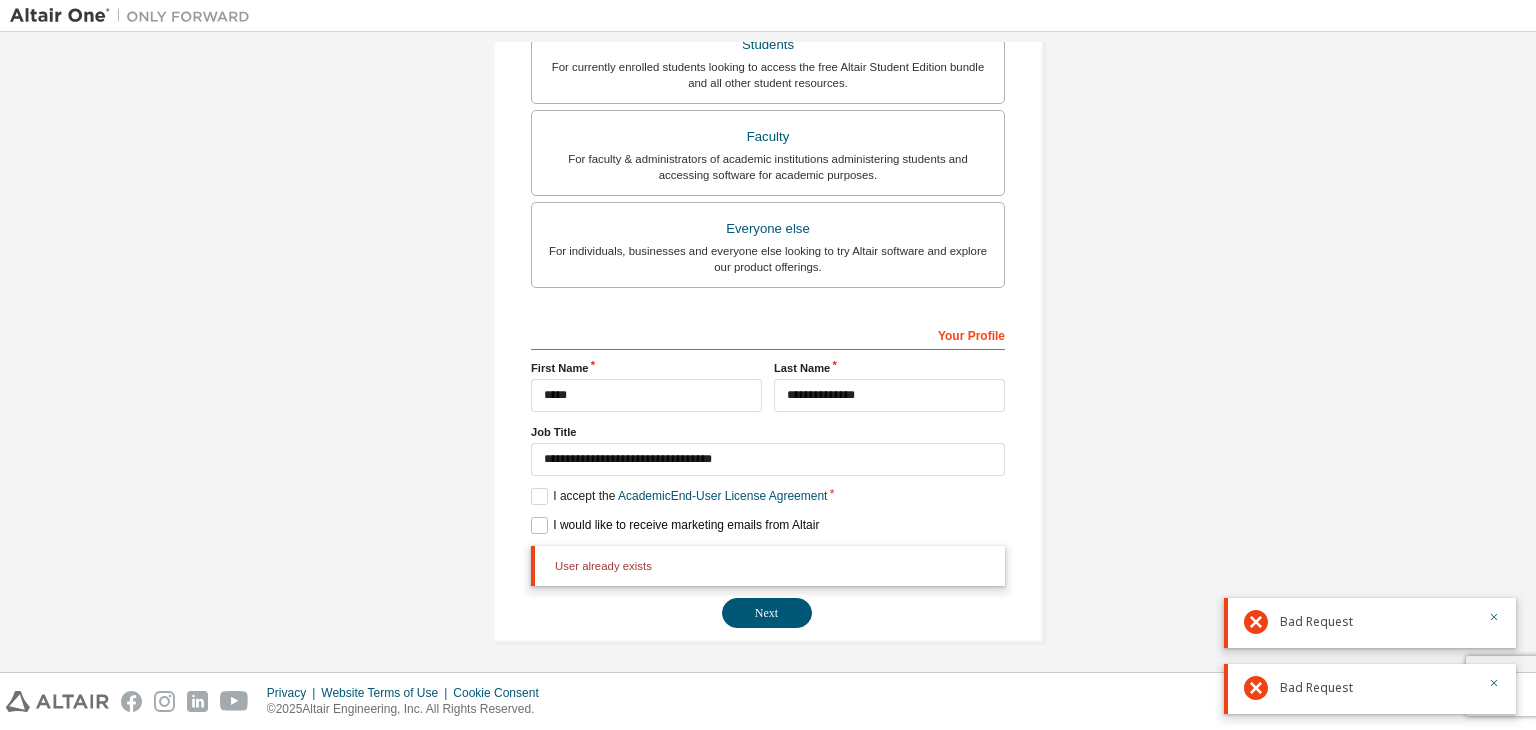 click on "I would like to receive marketing emails from Altair" at bounding box center (675, 525) 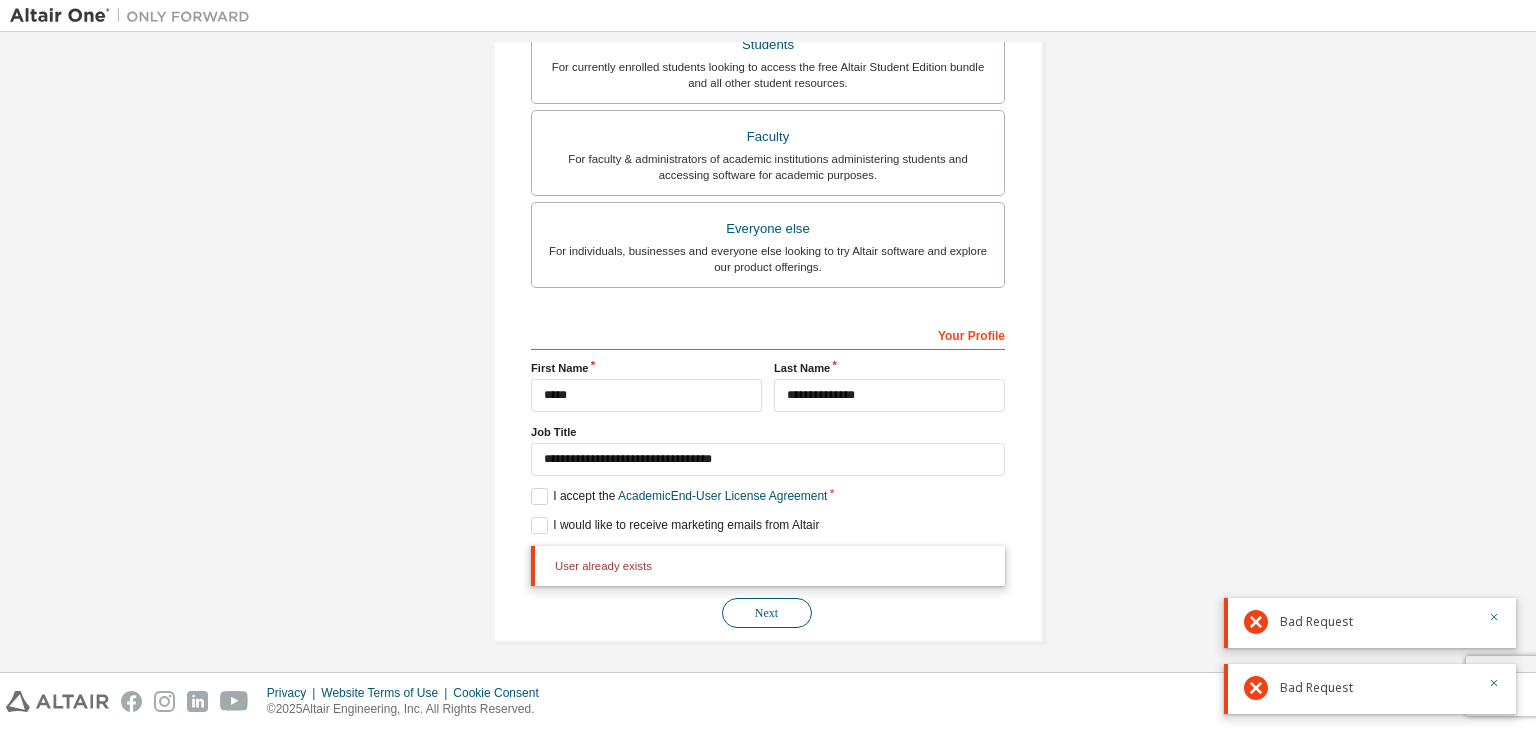 click on "Next" at bounding box center [767, 613] 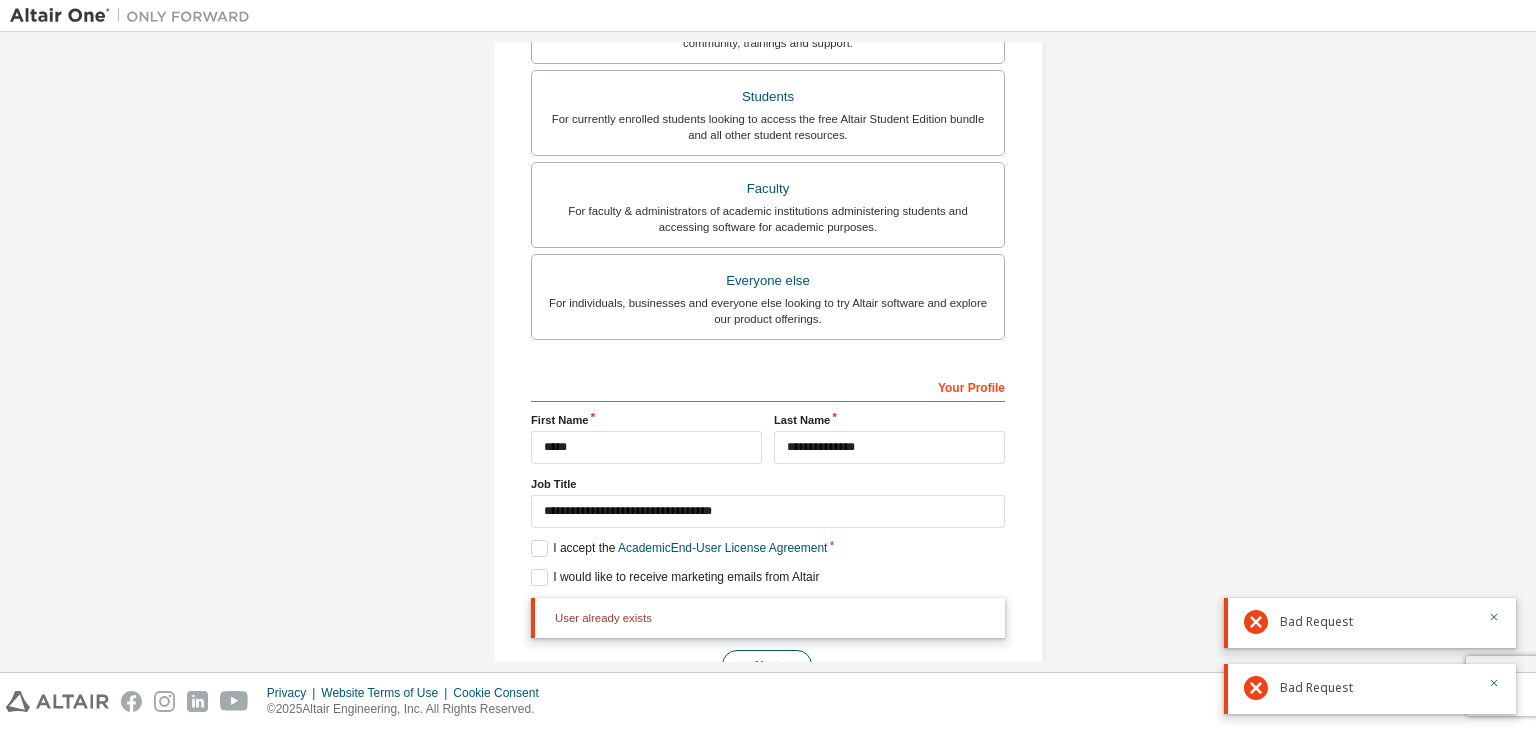 scroll, scrollTop: 539, scrollLeft: 0, axis: vertical 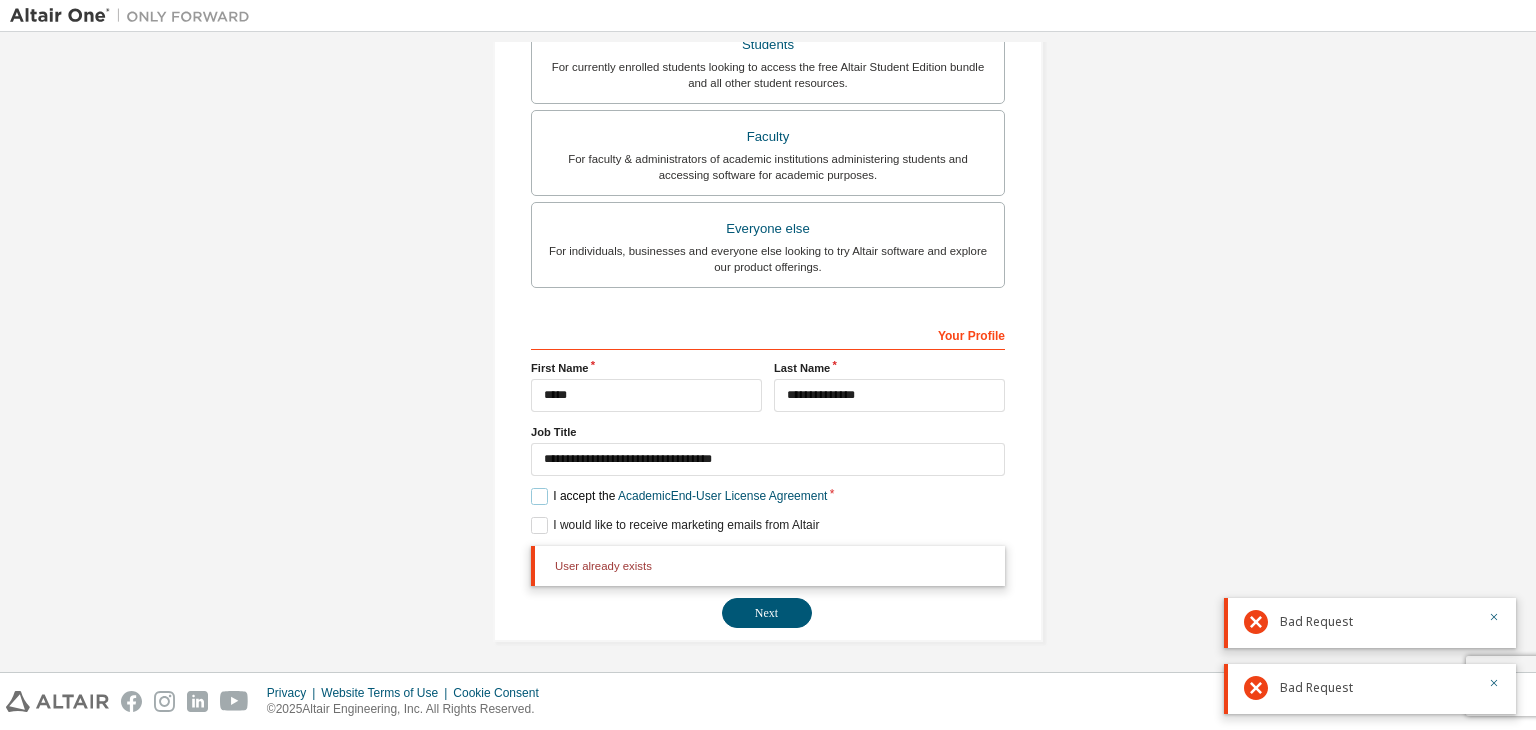 click on "I accept the   Academic   End-User License Agreement" at bounding box center (679, 496) 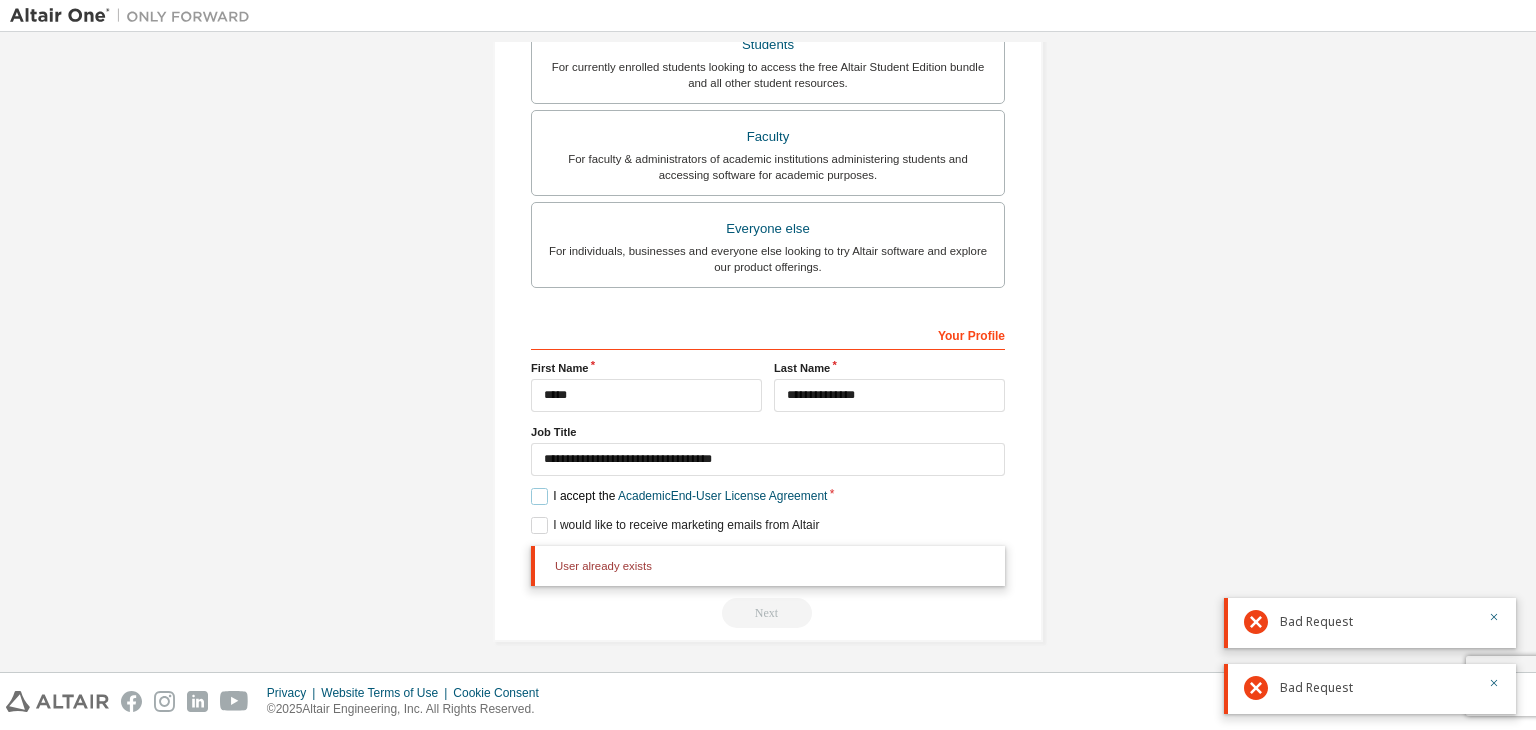 click on "I accept the   Academic   End-User License Agreement" at bounding box center (679, 496) 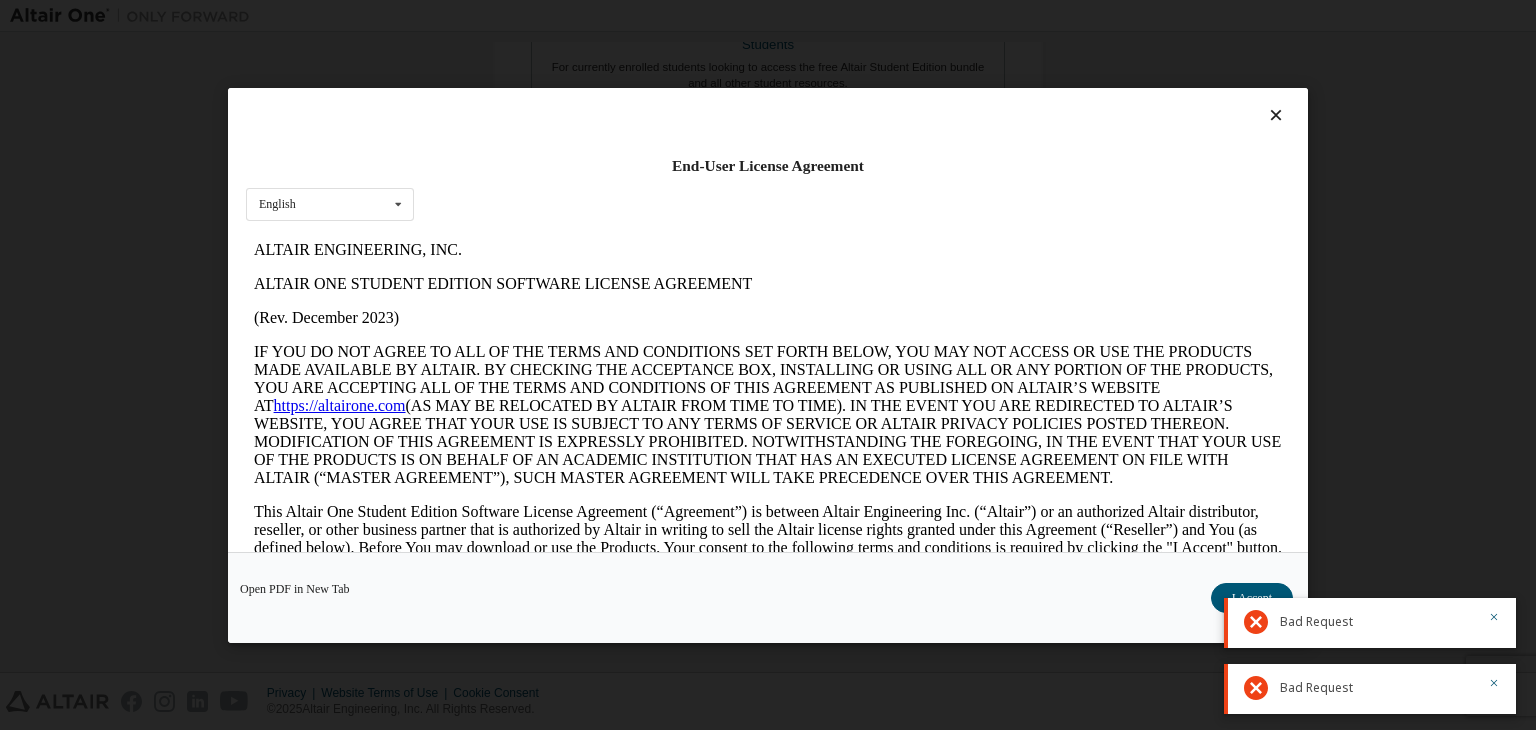 scroll, scrollTop: 0, scrollLeft: 0, axis: both 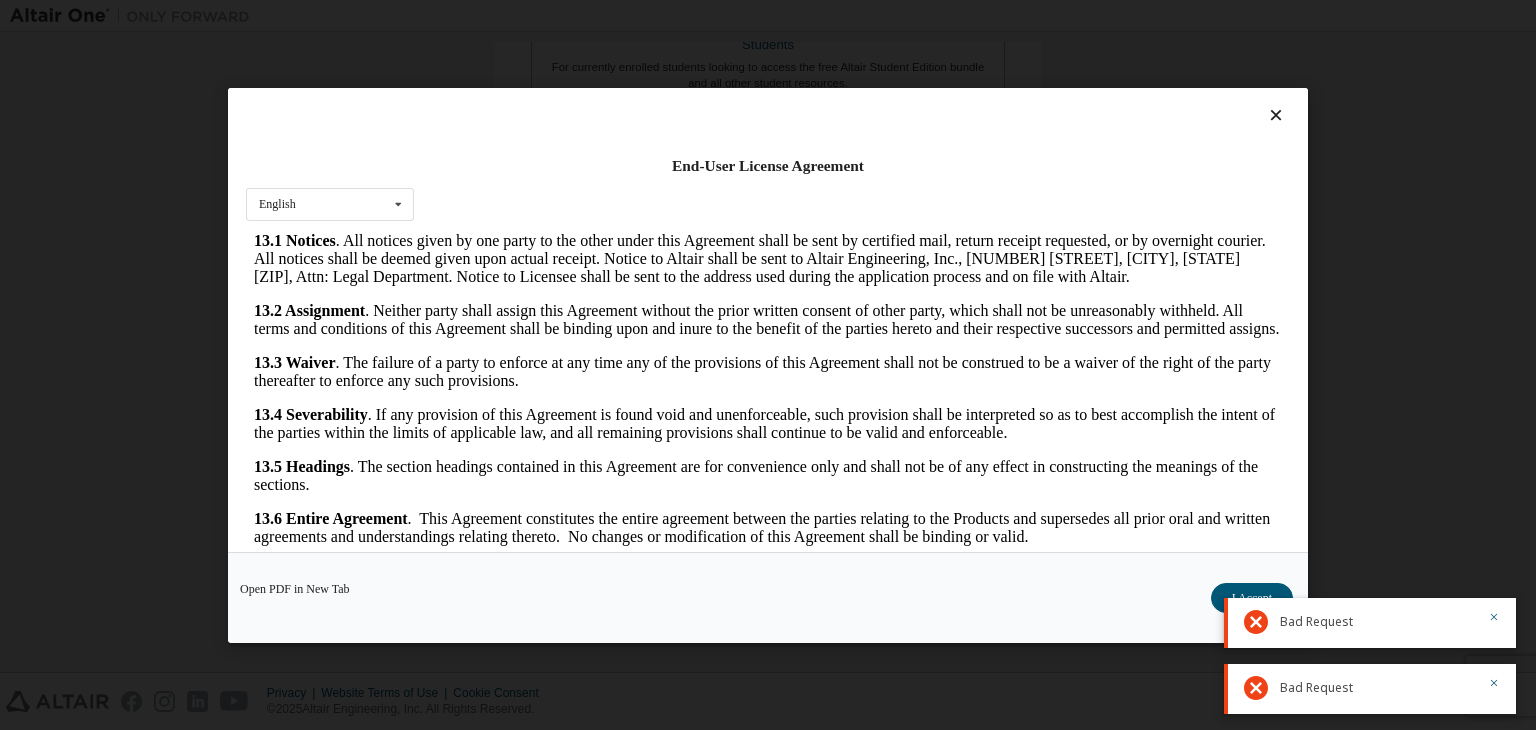 drag, startPoint x: 1276, startPoint y: 265, endPoint x: 1520, endPoint y: 945, distance: 722.45135 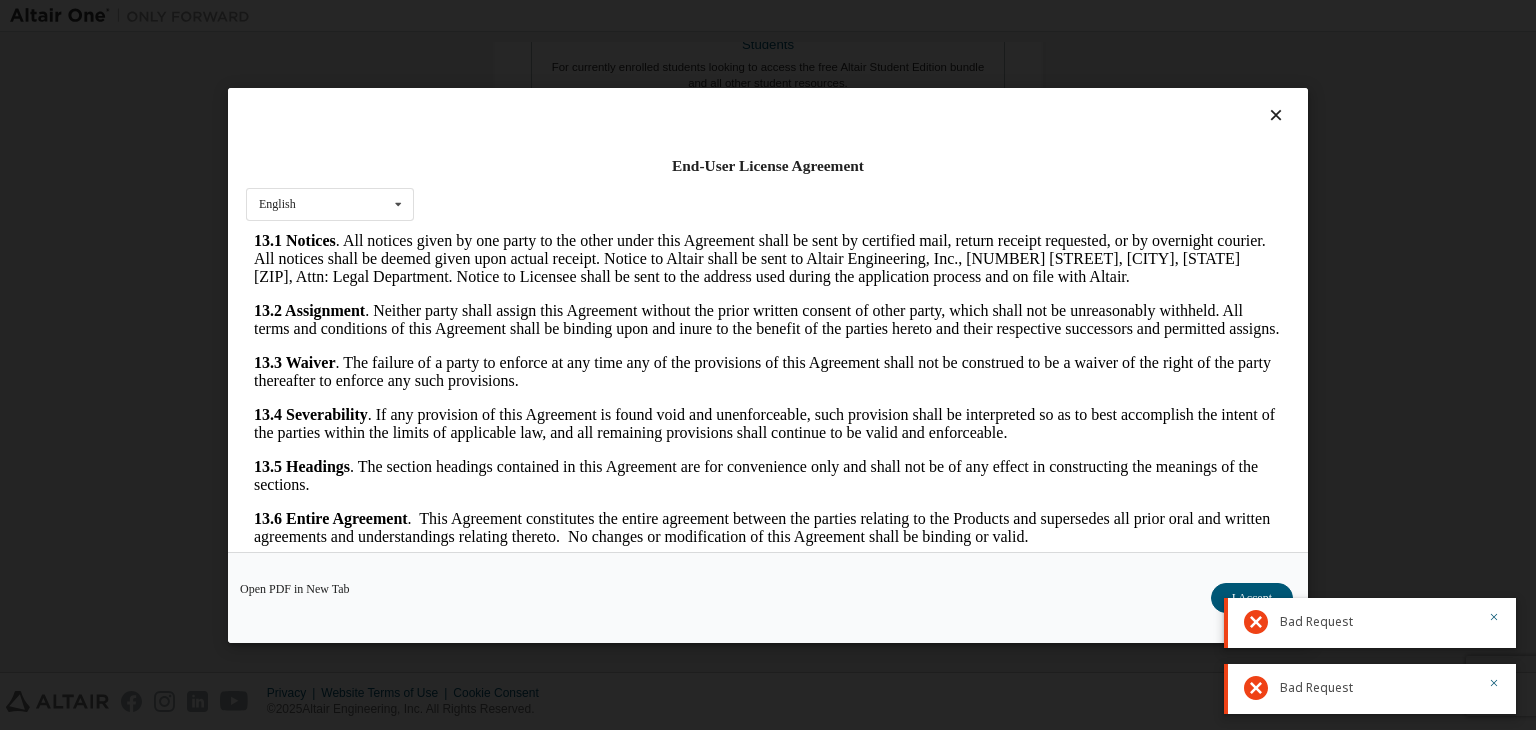 scroll, scrollTop: 32, scrollLeft: 0, axis: vertical 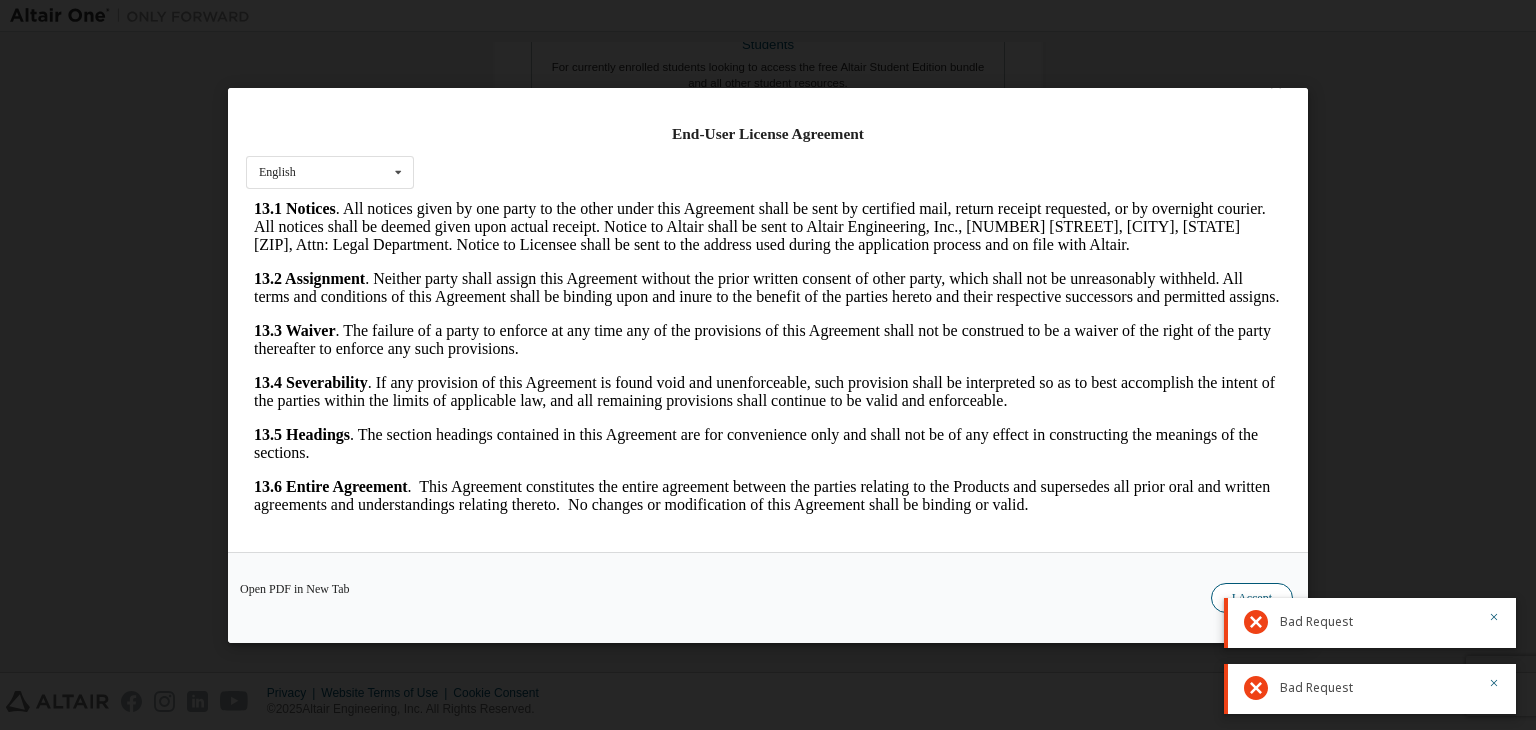 click on "I Accept" at bounding box center (1252, 598) 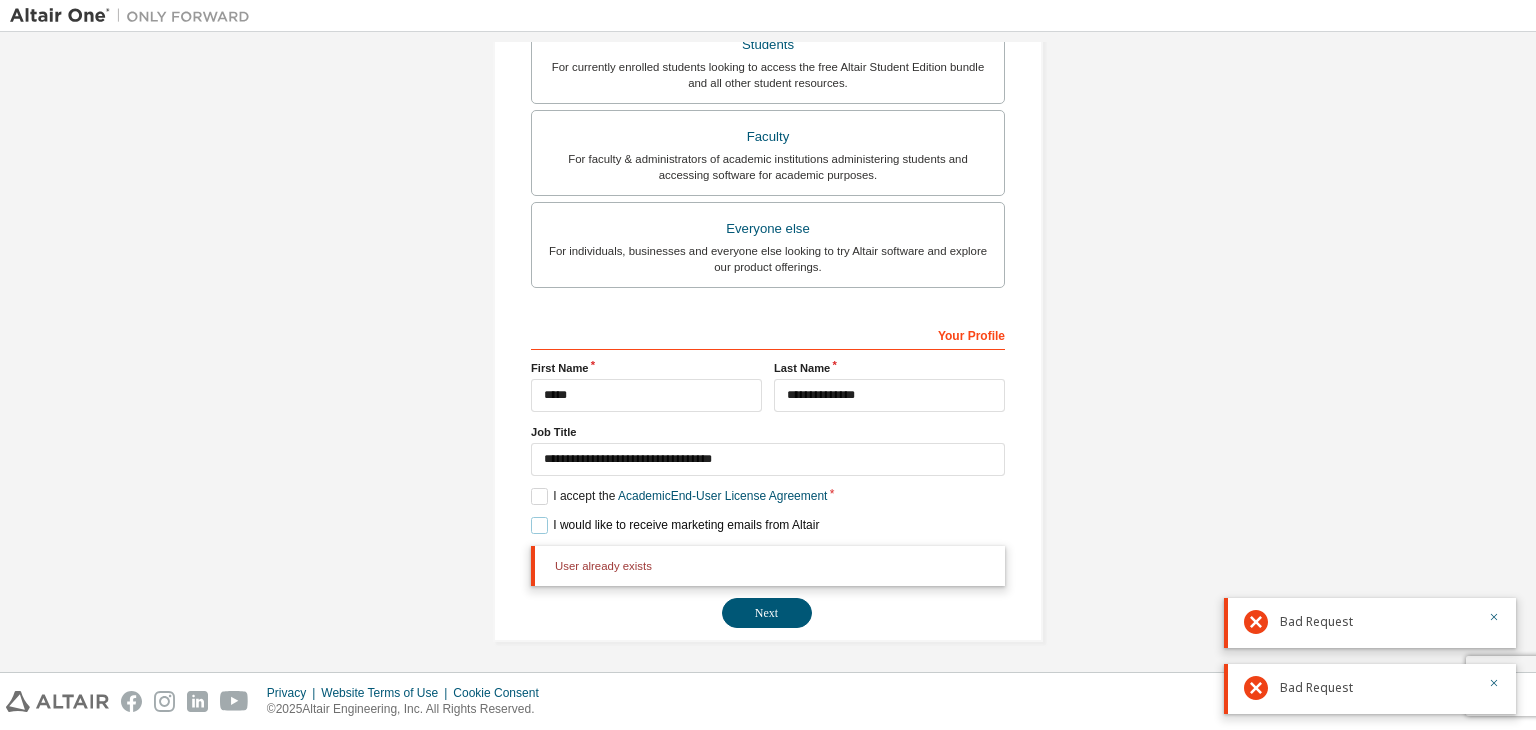 click on "I would like to receive marketing emails from Altair" at bounding box center (675, 525) 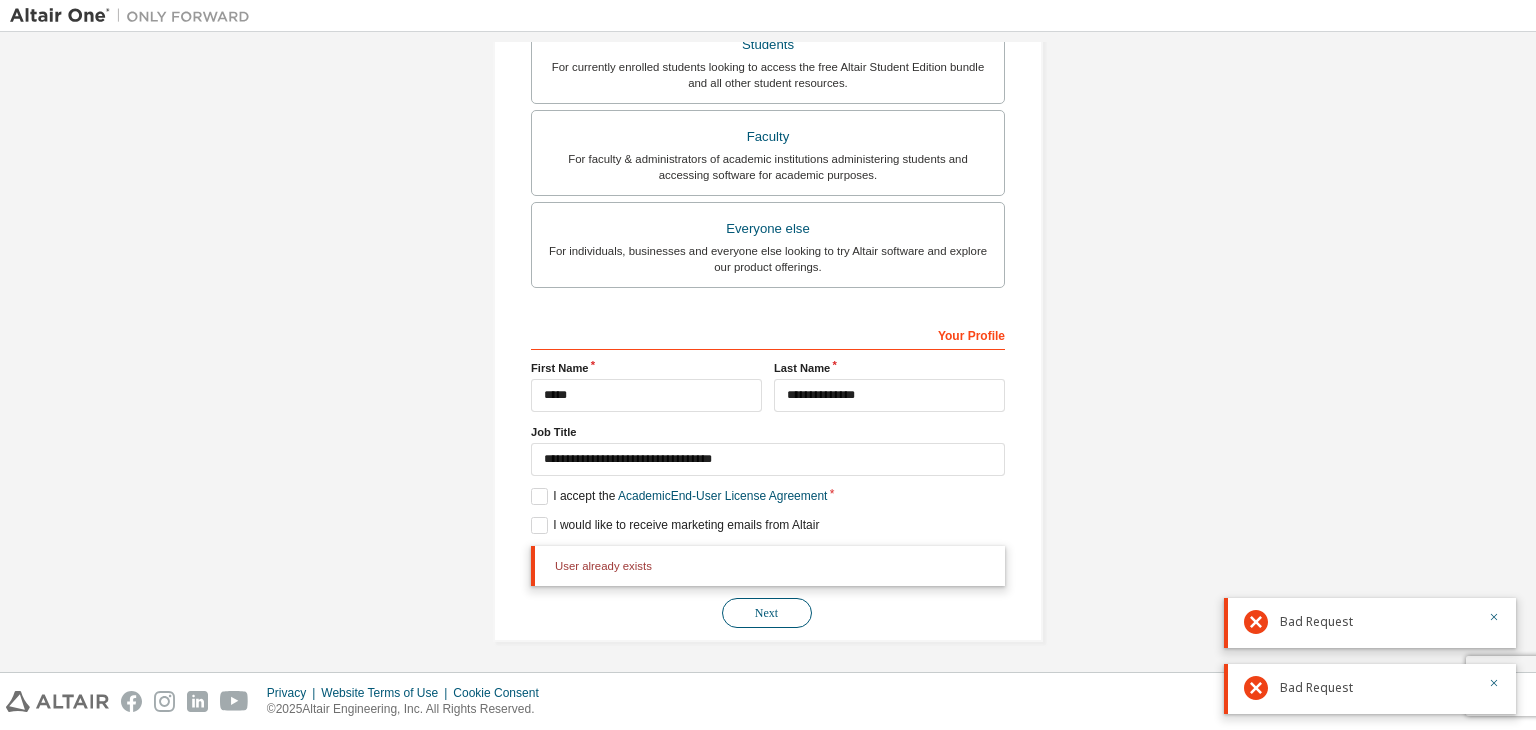 click on "Next" at bounding box center (767, 613) 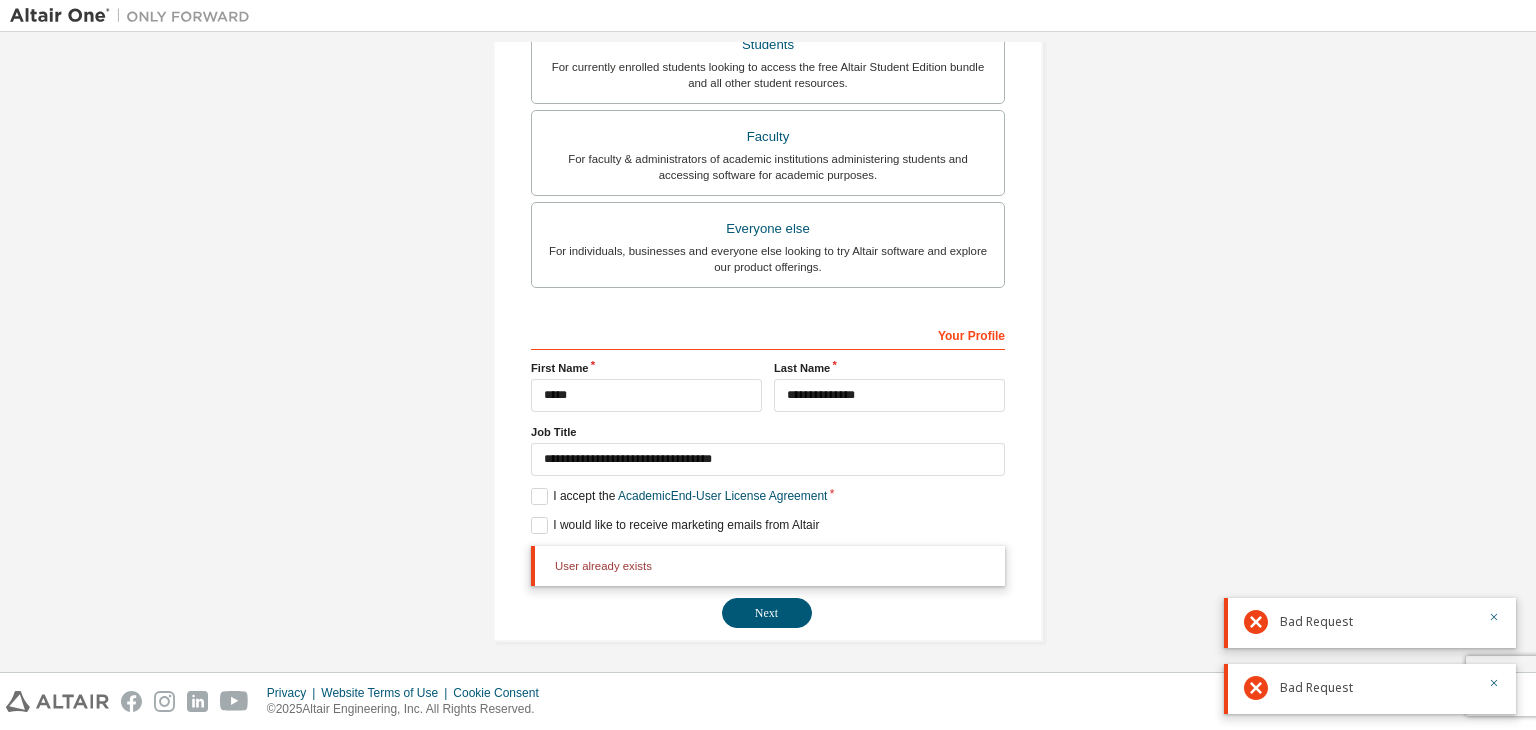 scroll, scrollTop: 0, scrollLeft: 0, axis: both 